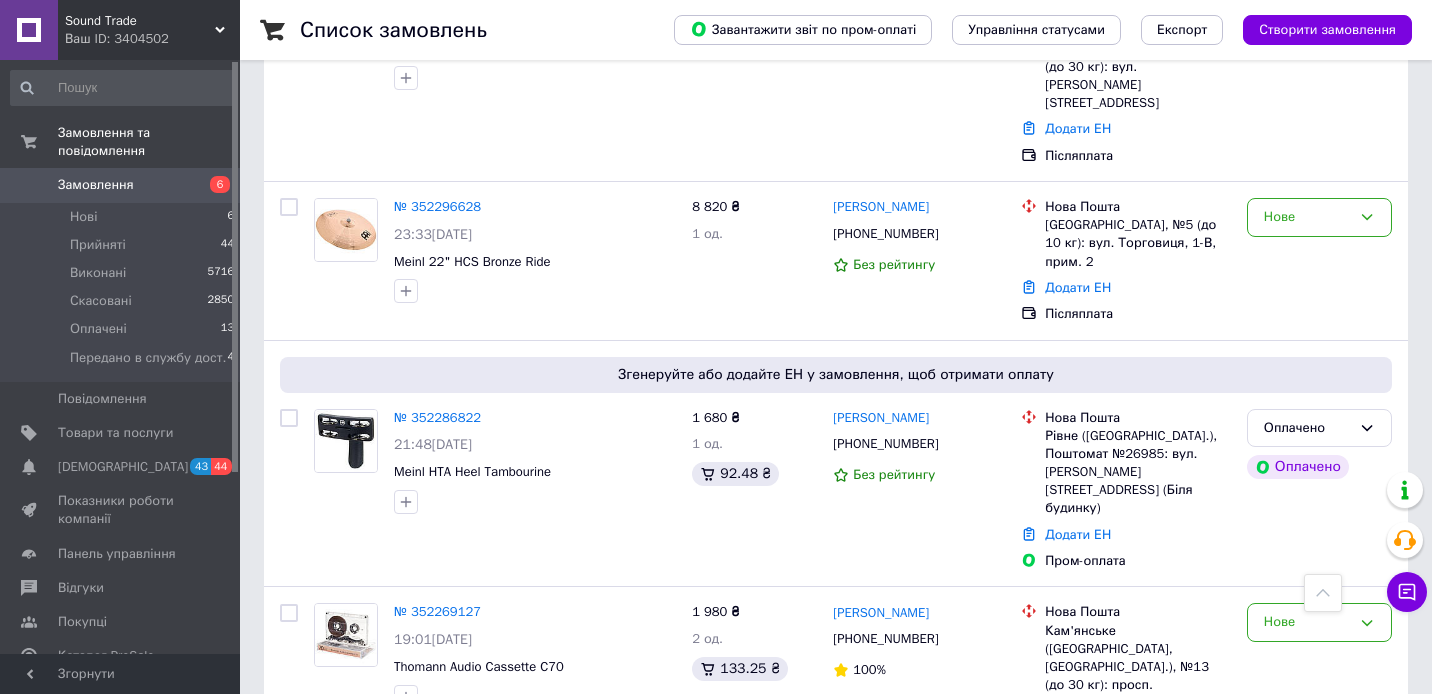 scroll, scrollTop: 0, scrollLeft: 0, axis: both 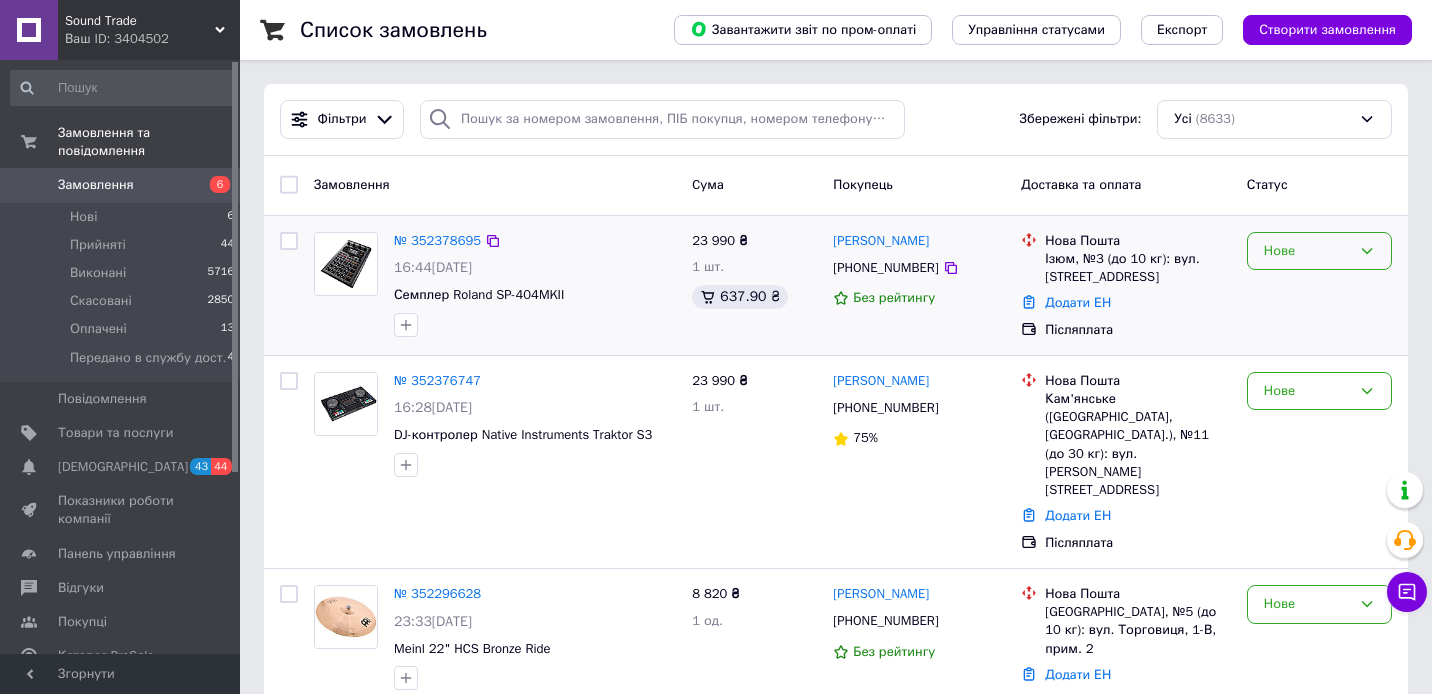 click on "Нове" at bounding box center [1307, 251] 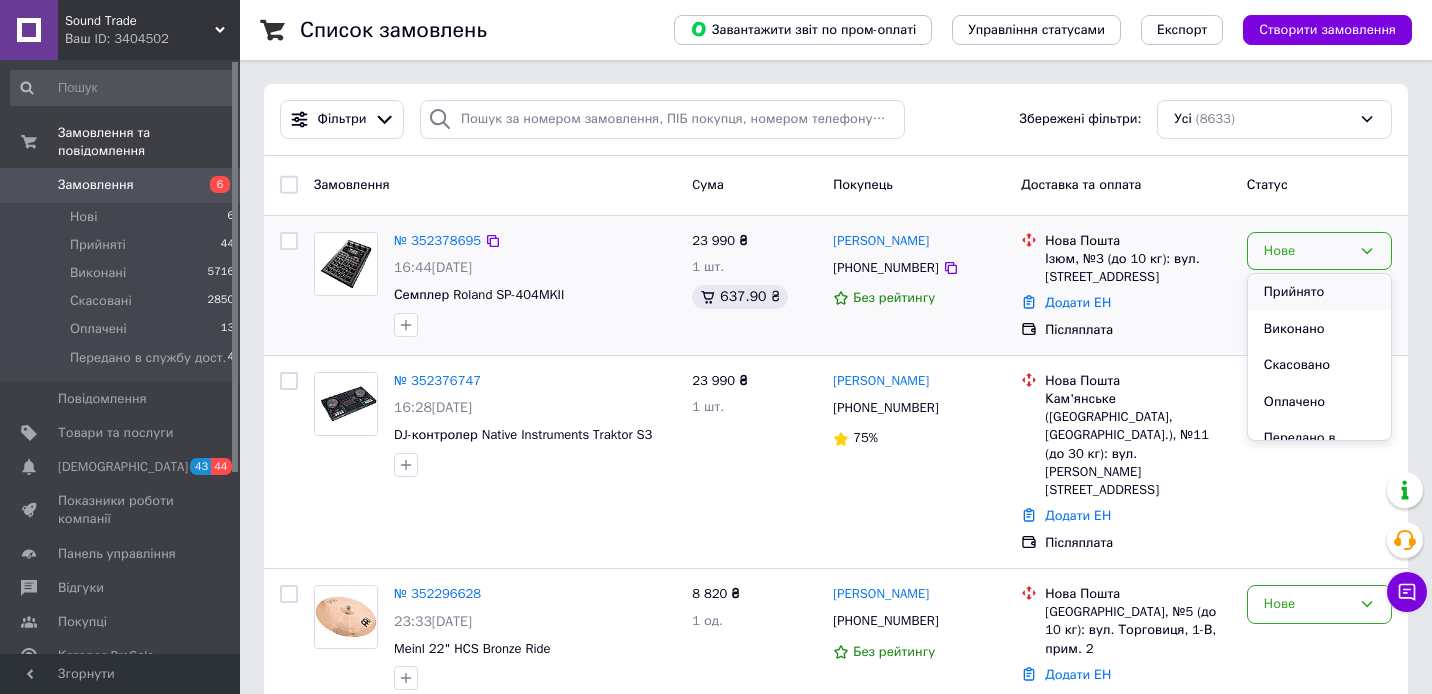 click on "Прийнято" at bounding box center (1319, 292) 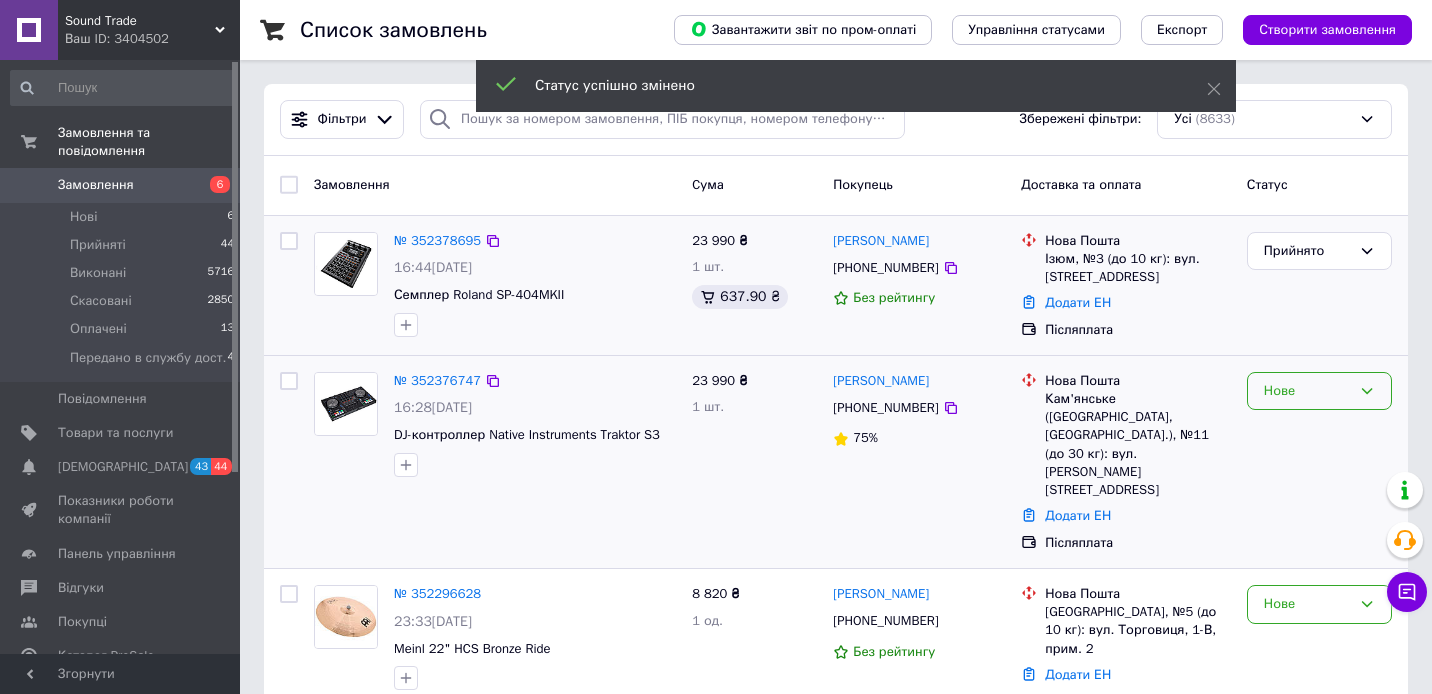 click 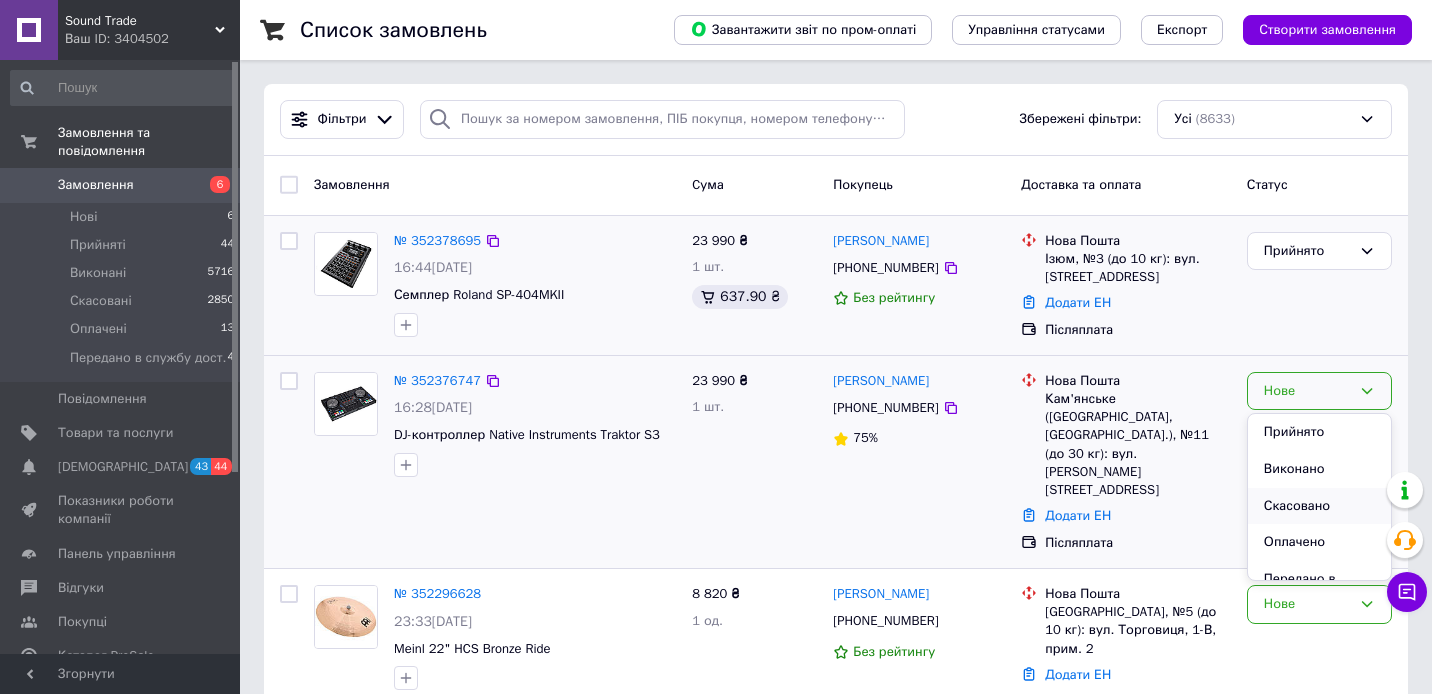 click on "Скасовано" at bounding box center (1319, 506) 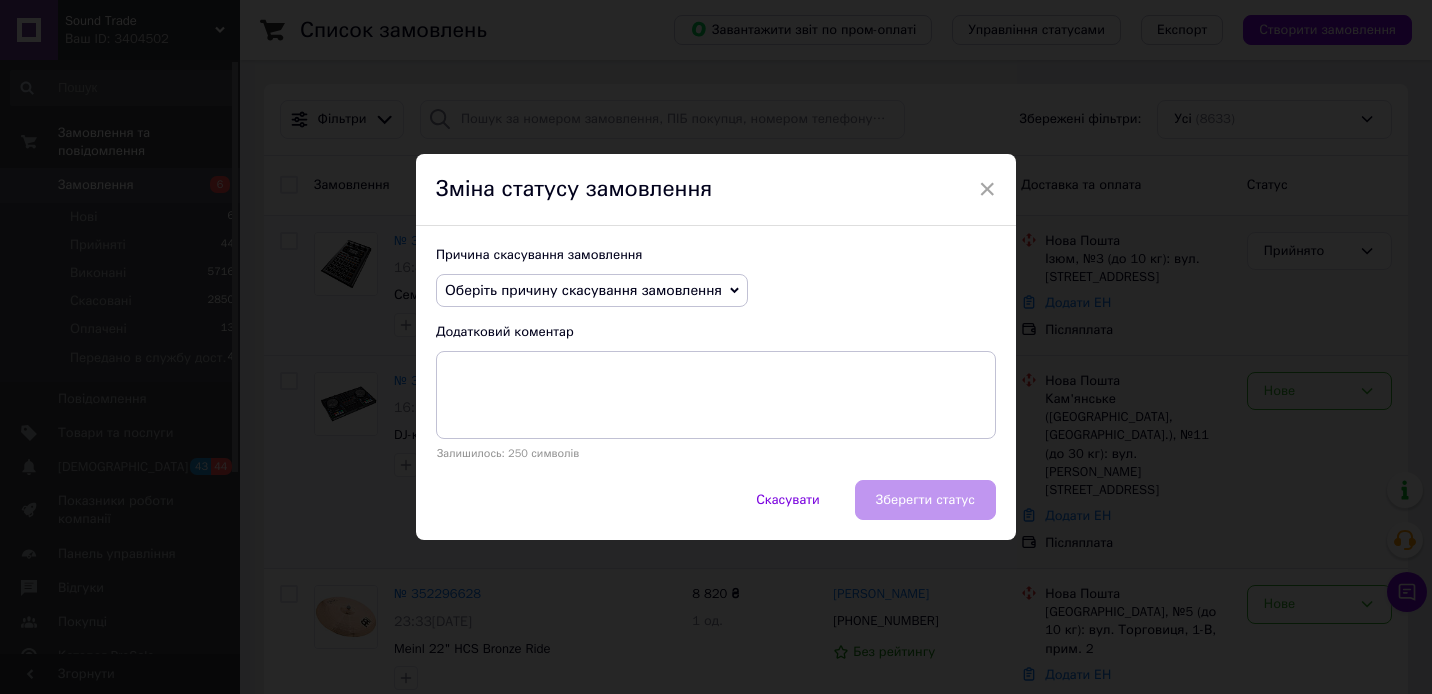 click on "Оберіть причину скасування замовлення" at bounding box center [592, 291] 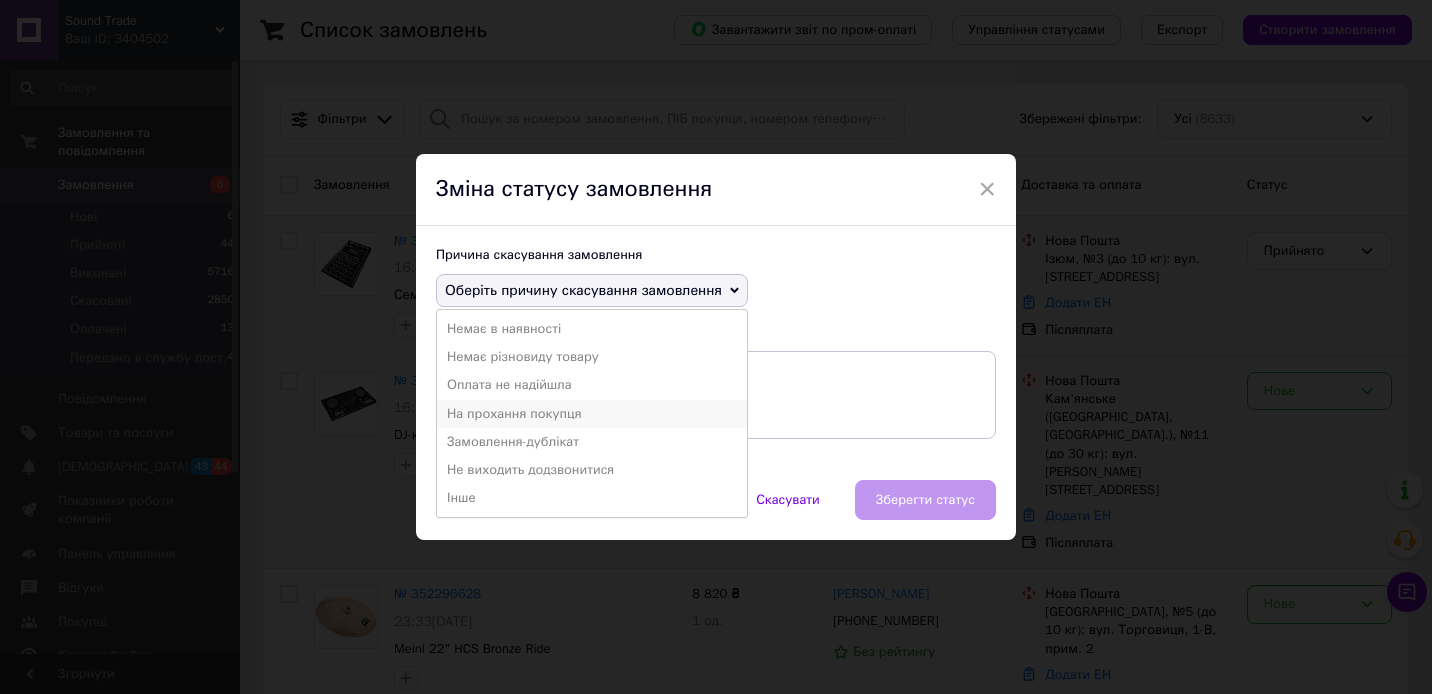 click on "На прохання покупця" at bounding box center [592, 414] 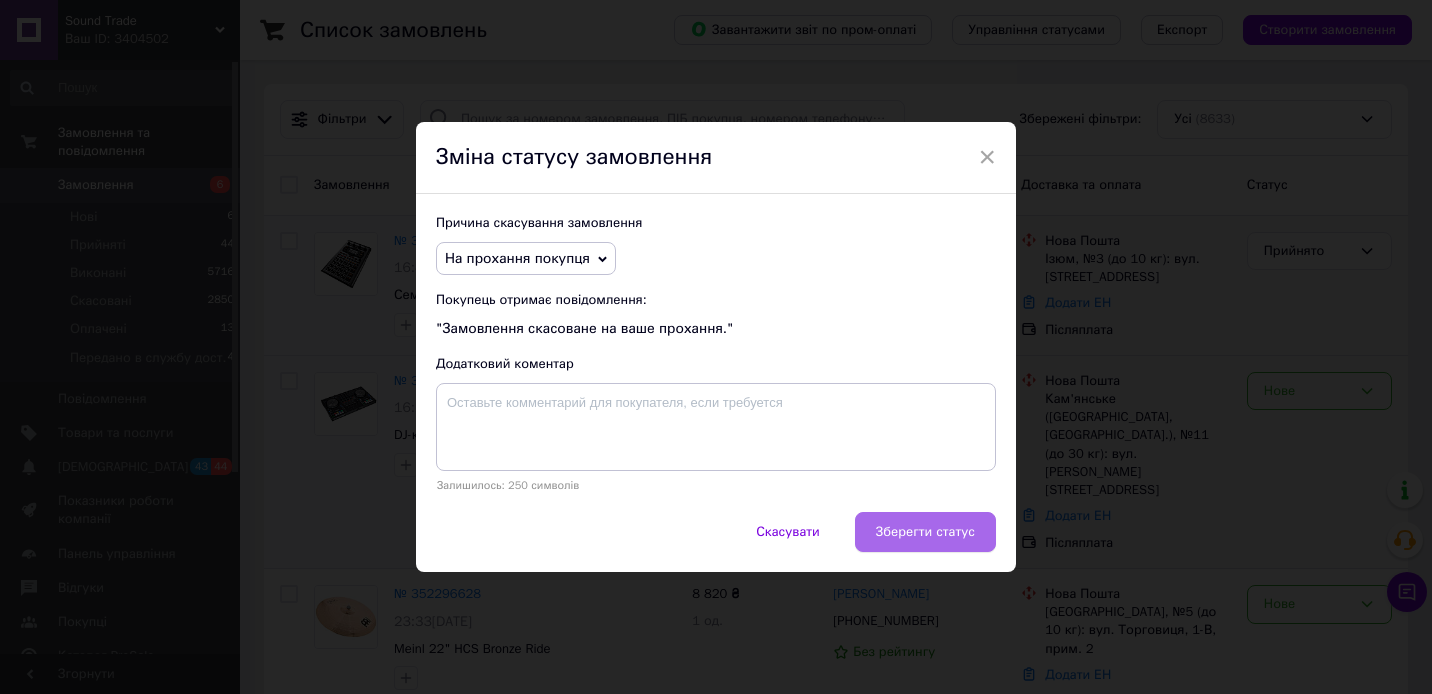click on "Зберегти статус" at bounding box center [925, 532] 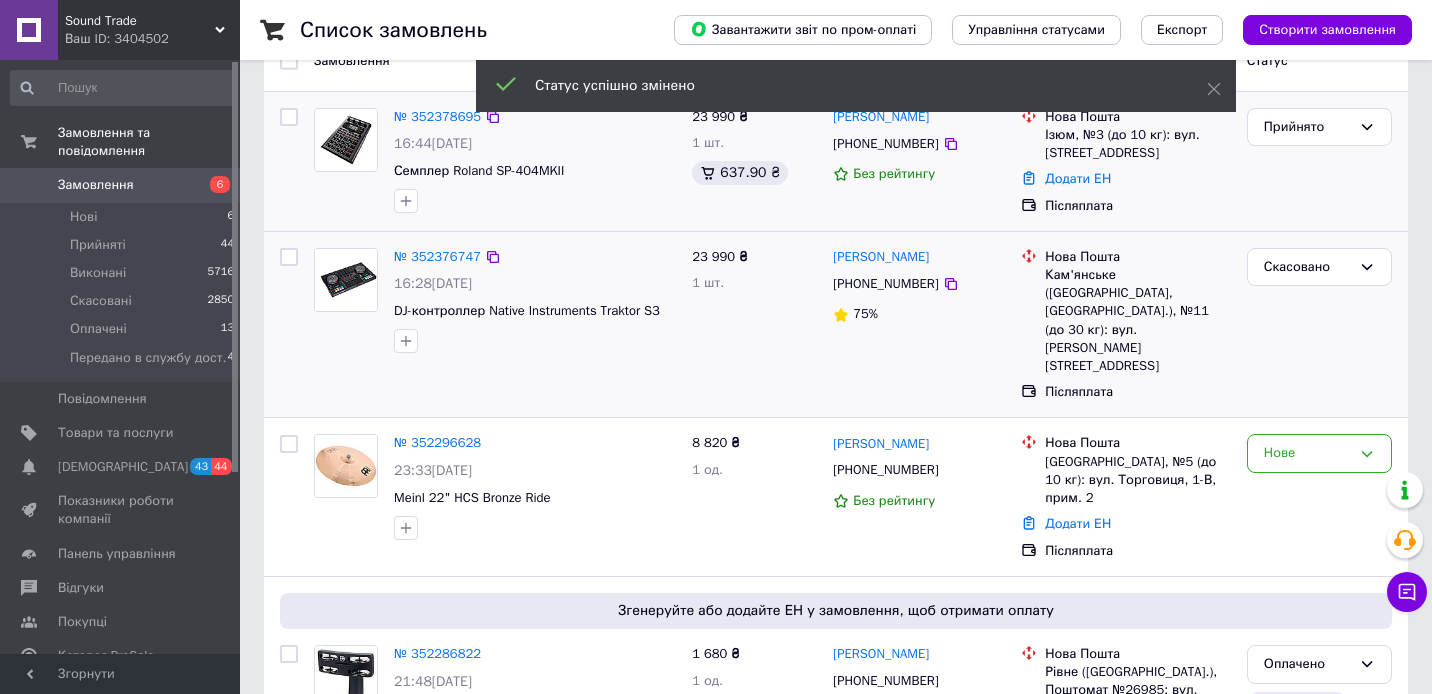 scroll, scrollTop: 132, scrollLeft: 0, axis: vertical 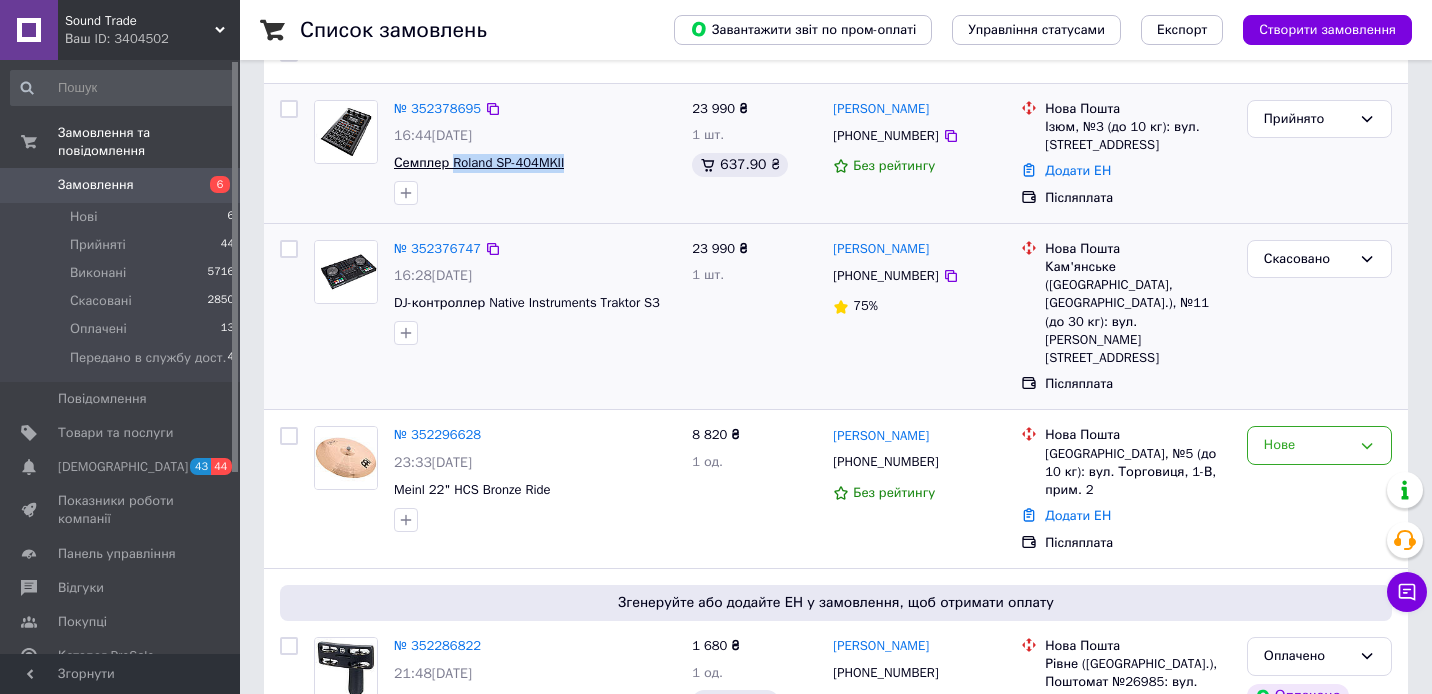 drag, startPoint x: 589, startPoint y: 163, endPoint x: 454, endPoint y: 164, distance: 135.00371 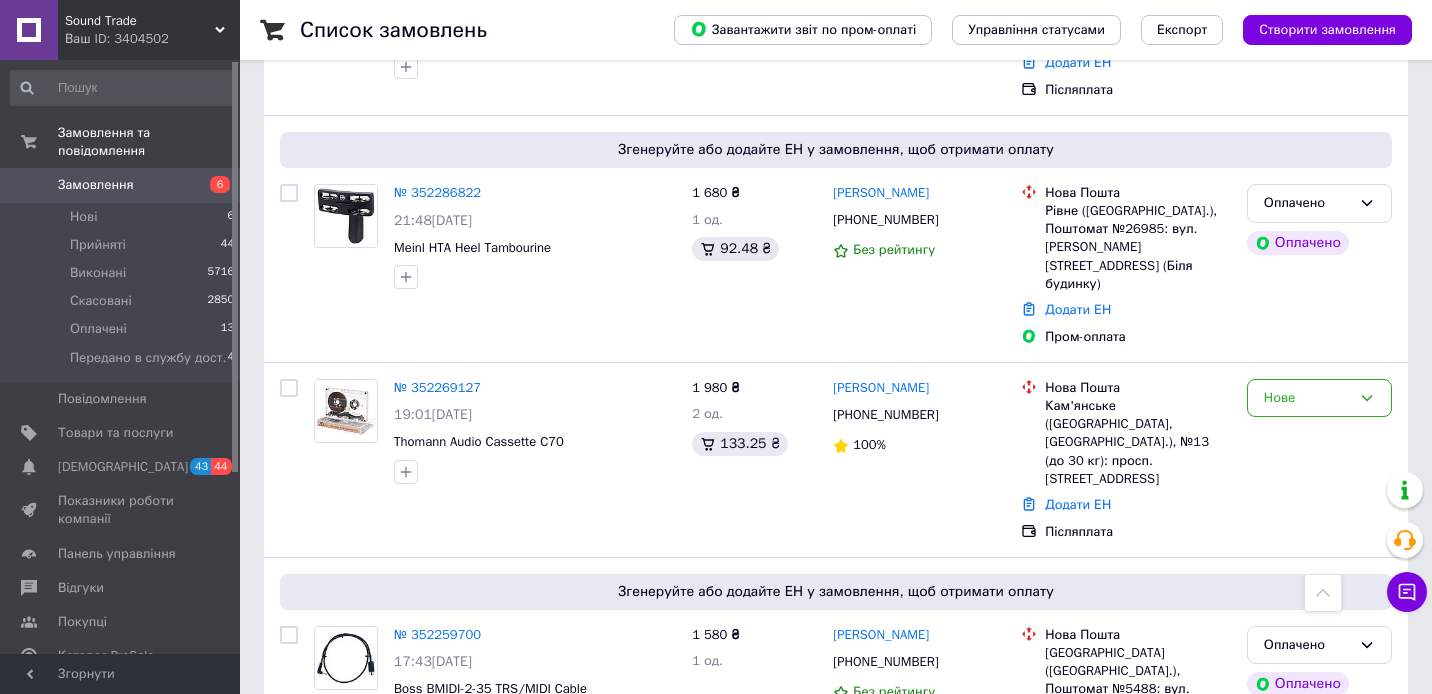 scroll, scrollTop: 581, scrollLeft: 0, axis: vertical 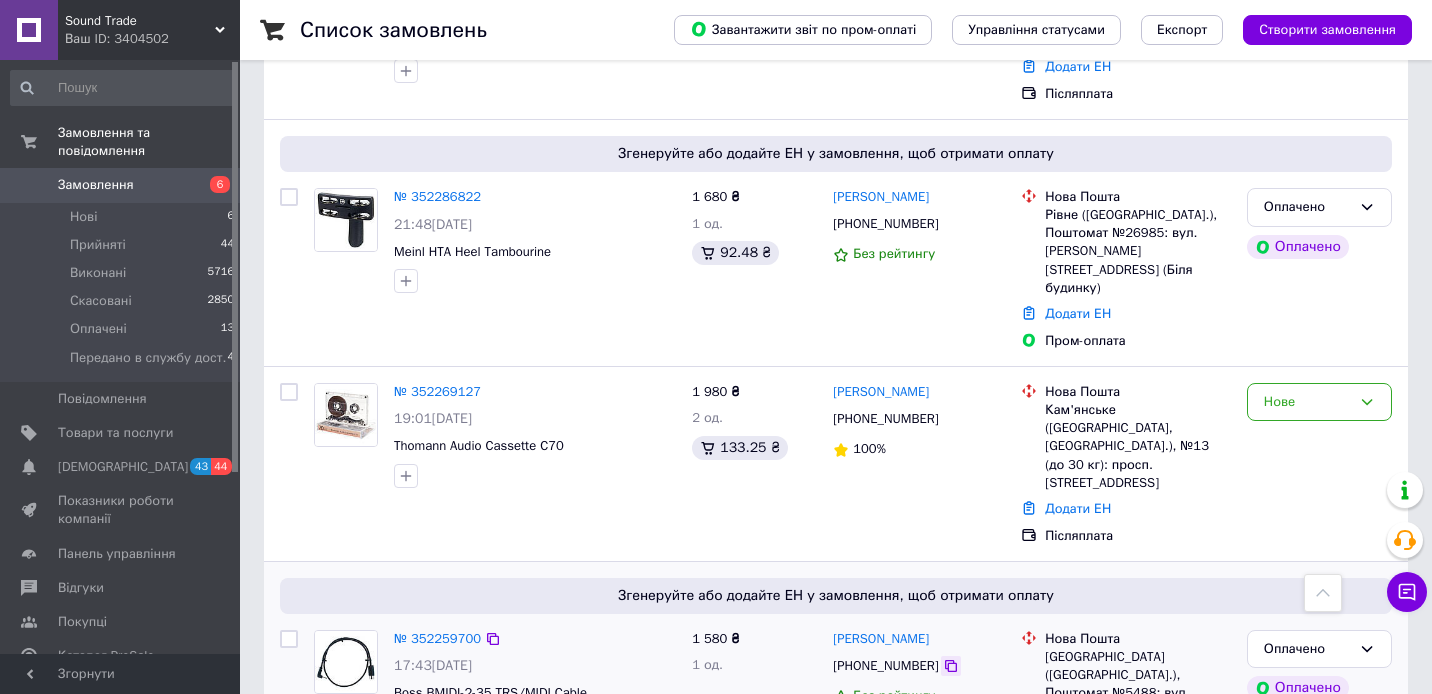 click 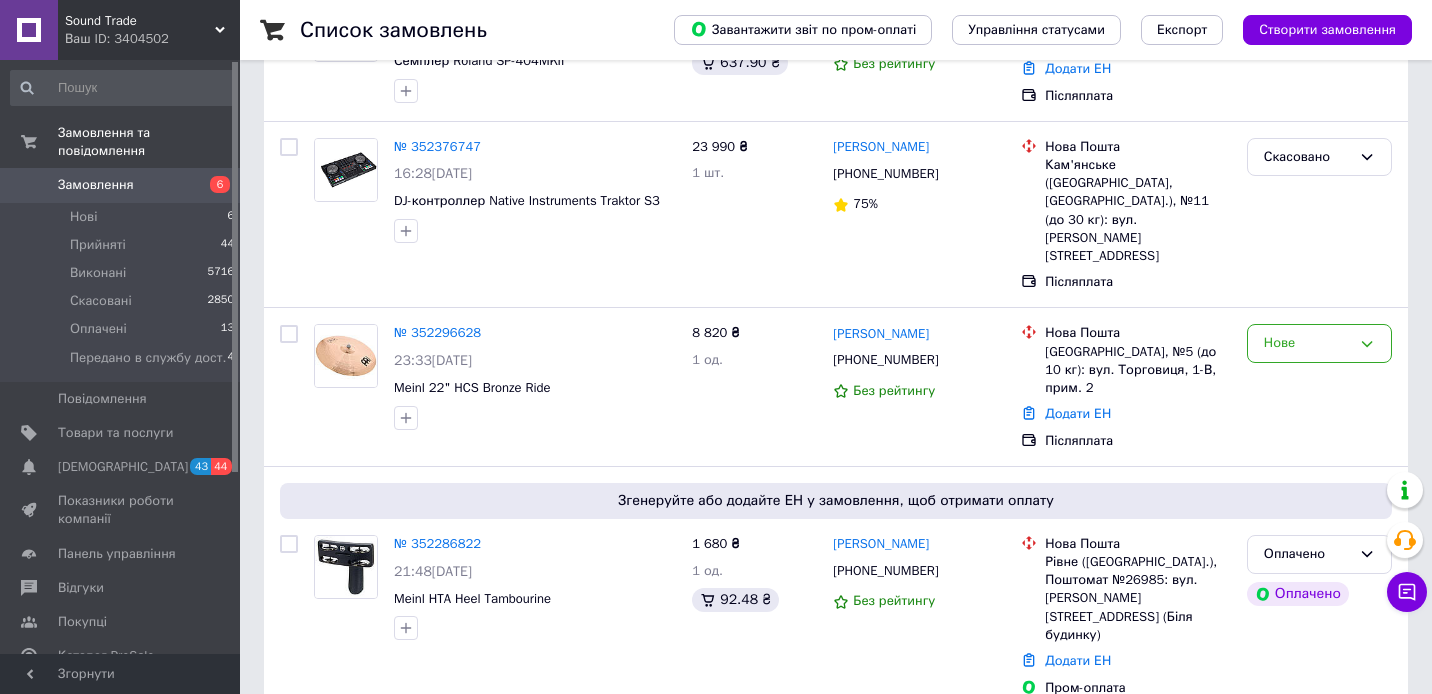 scroll, scrollTop: 147, scrollLeft: 0, axis: vertical 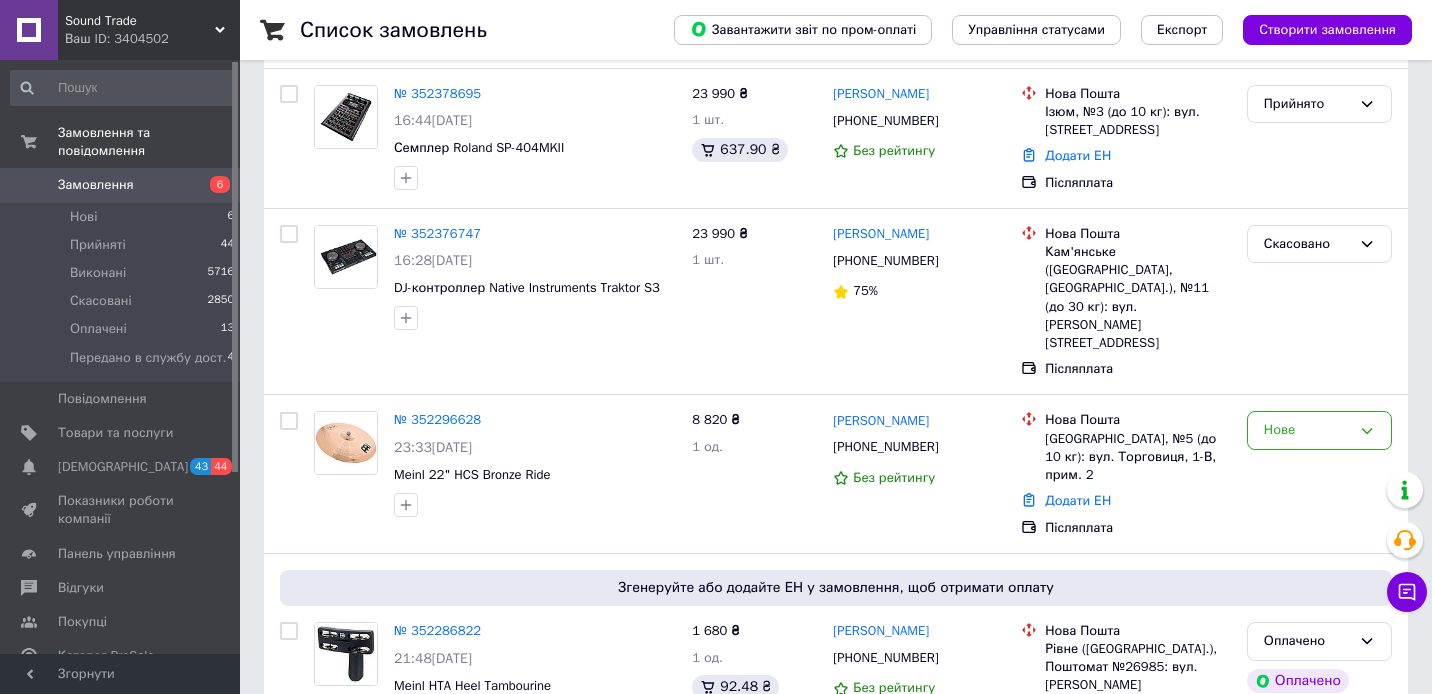 click on "Скасовано" at bounding box center [1319, 302] 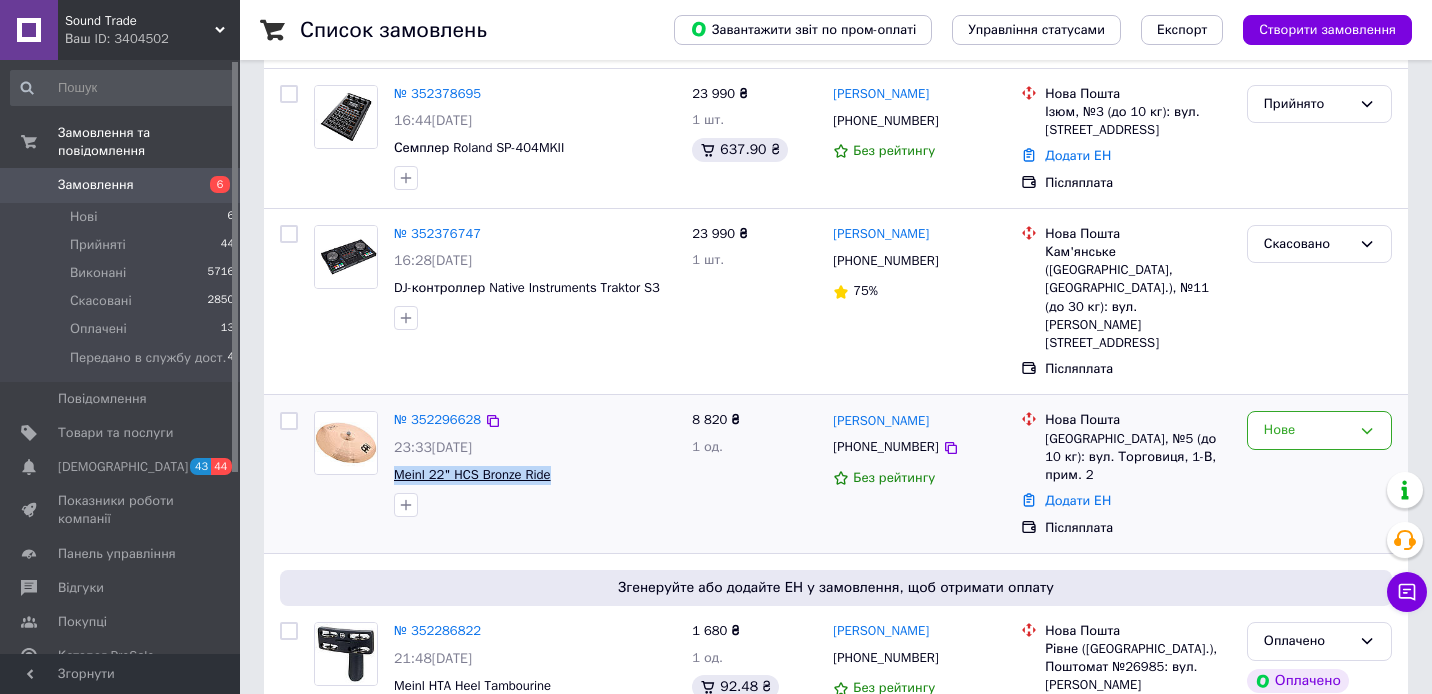 drag, startPoint x: 602, startPoint y: 462, endPoint x: 395, endPoint y: 458, distance: 207.03865 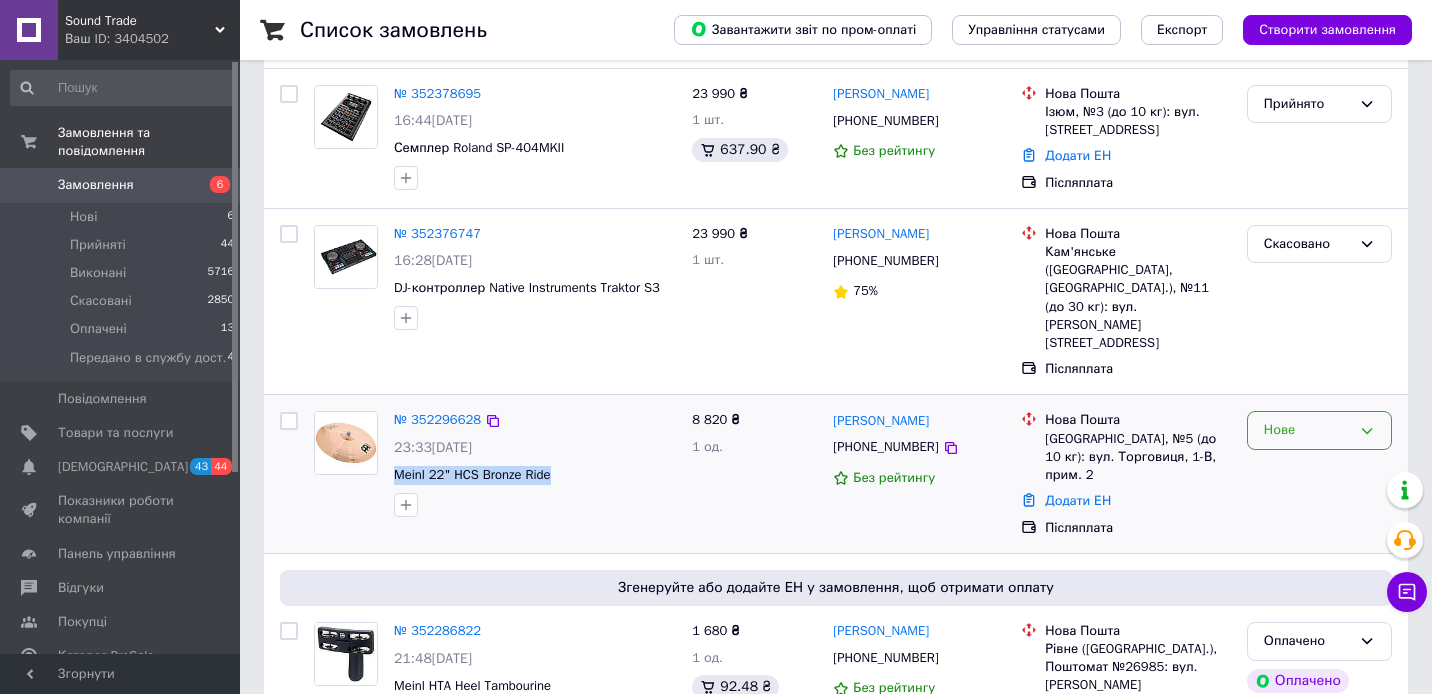 click on "Нове" at bounding box center (1307, 430) 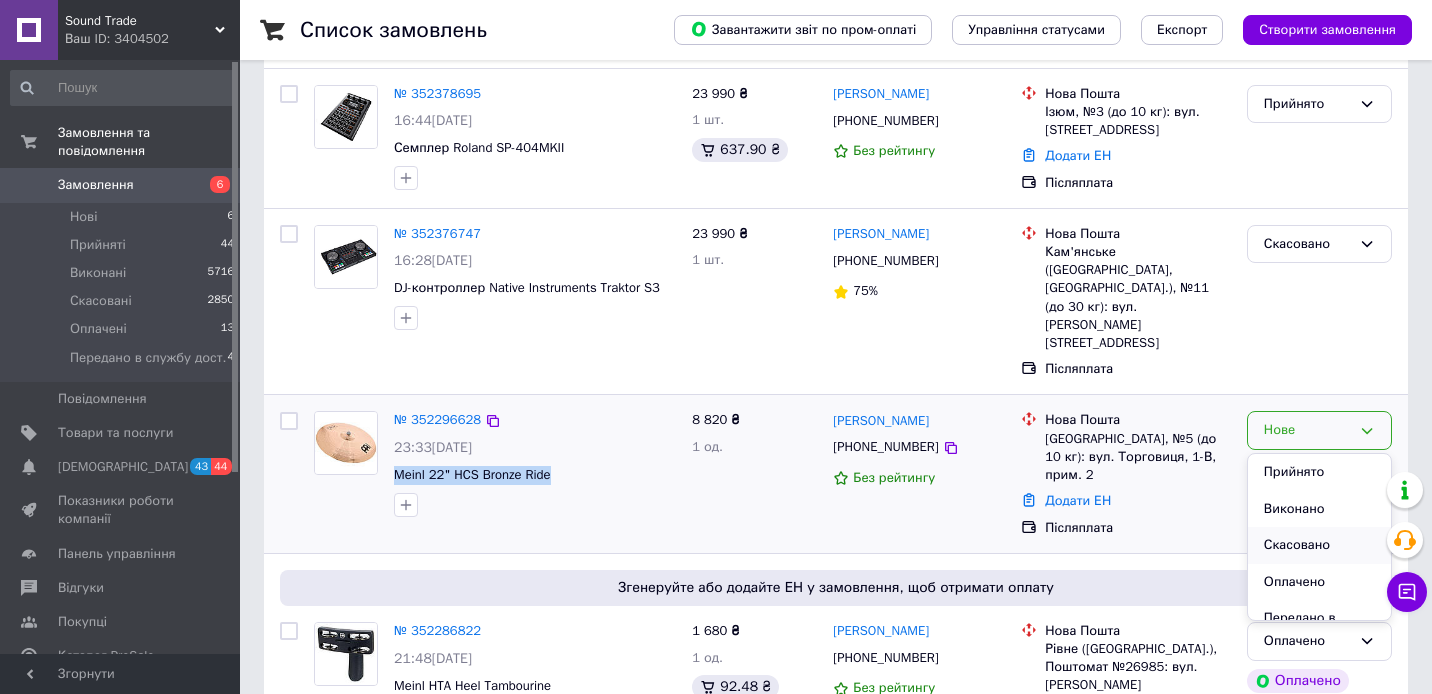 click on "Скасовано" at bounding box center (1319, 545) 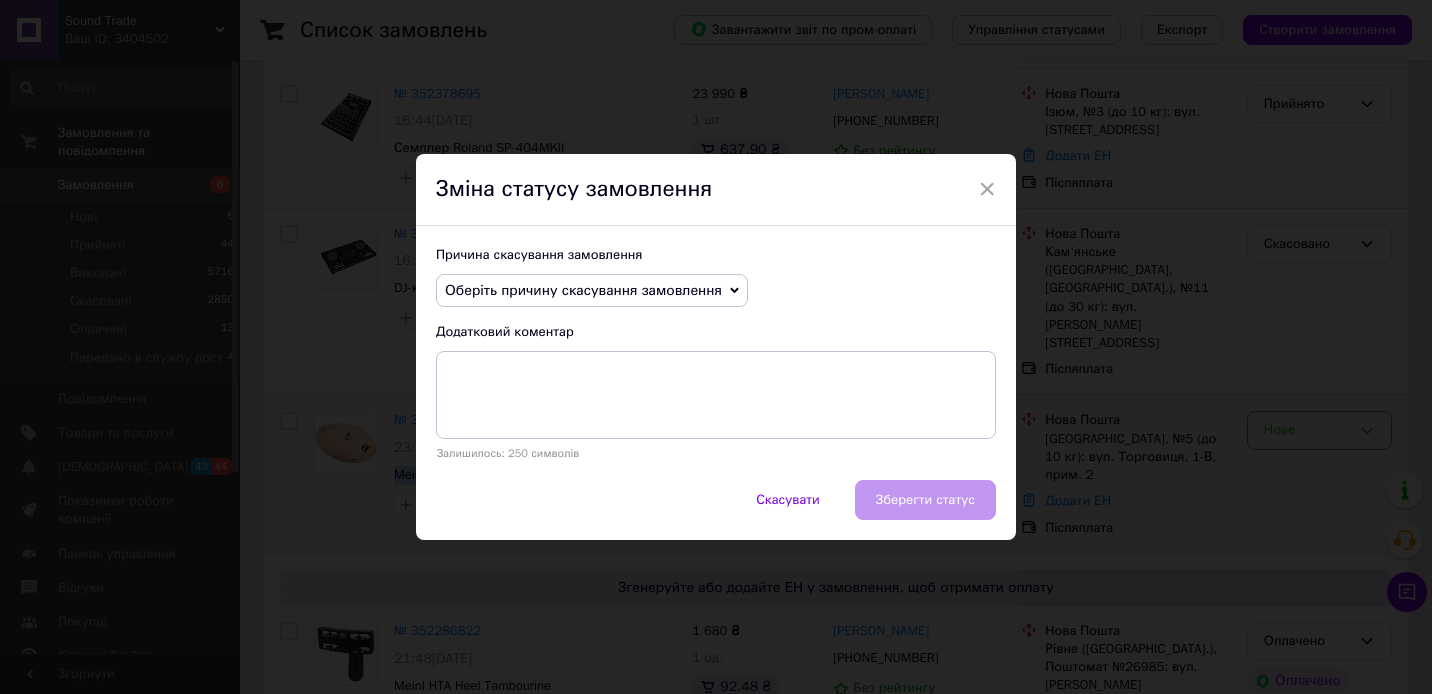 click on "Оберіть причину скасування замовлення" at bounding box center [583, 290] 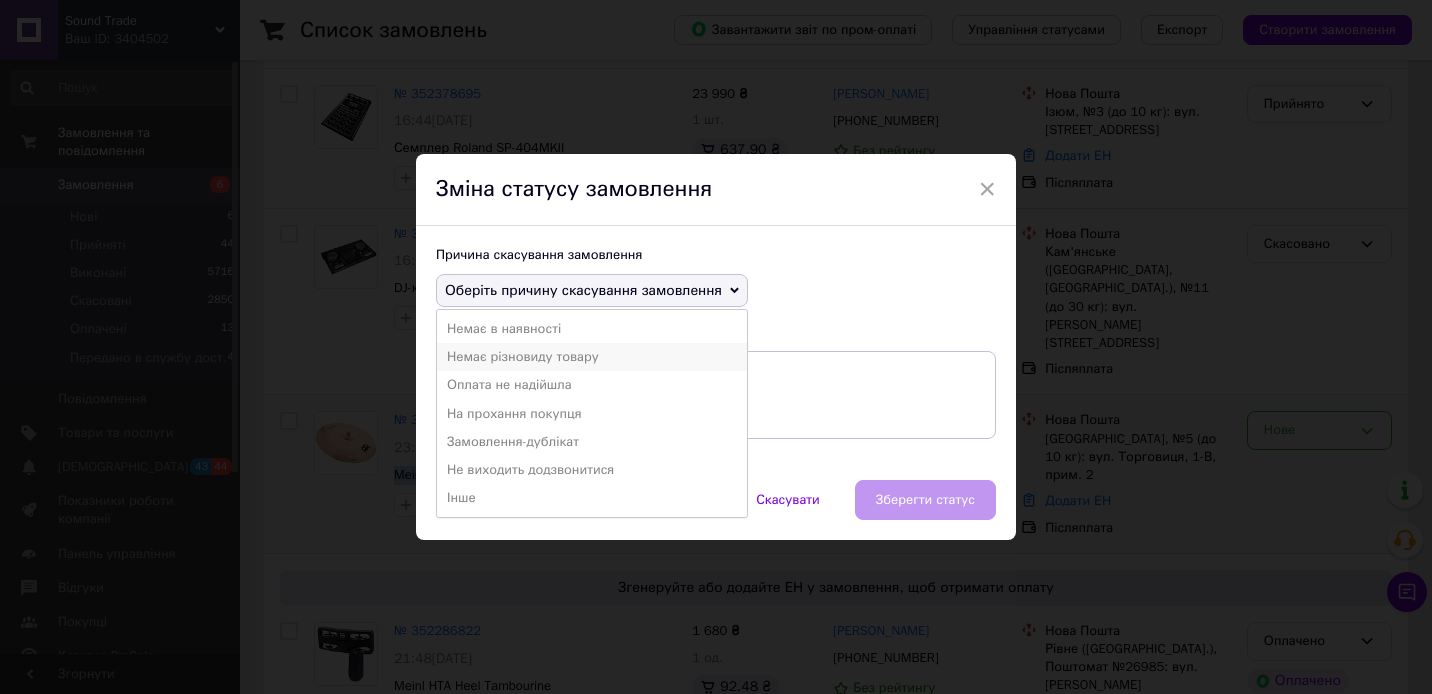 click on "Немає різновиду товару" at bounding box center (592, 357) 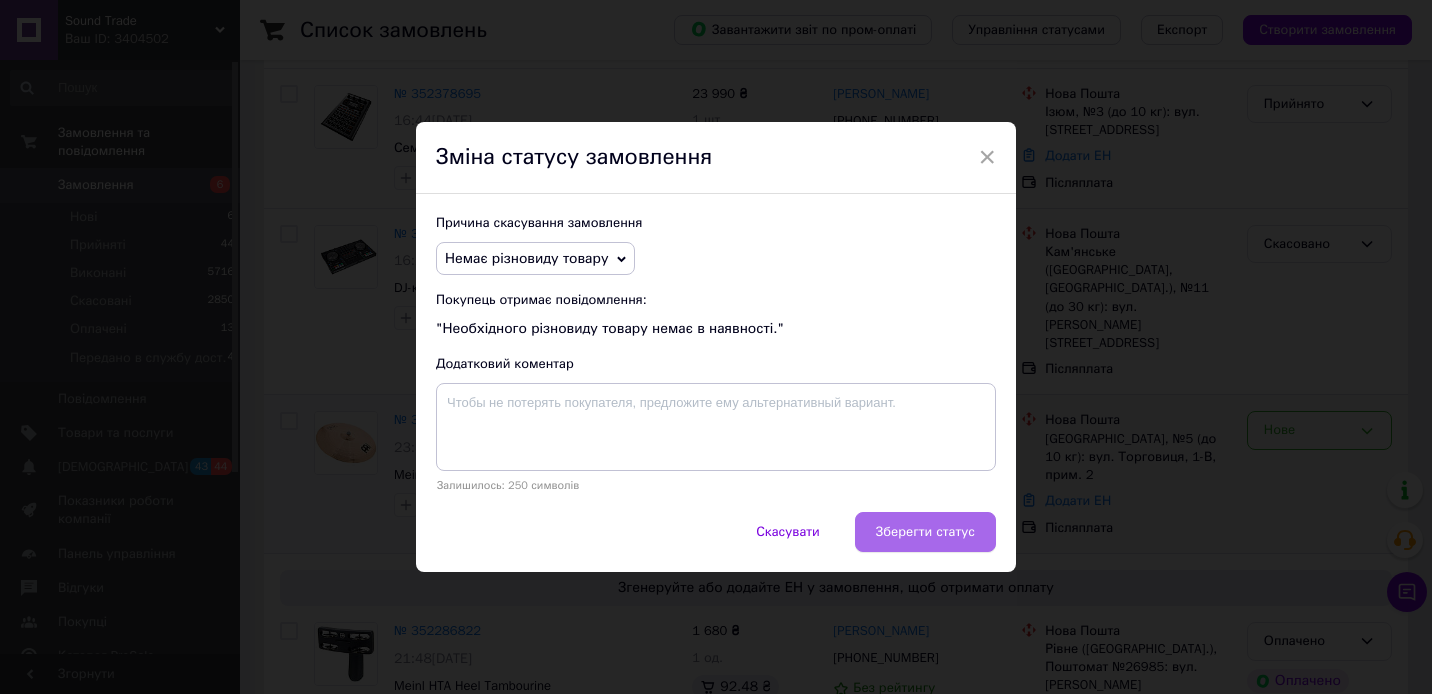 click on "Зберегти статус" at bounding box center (925, 532) 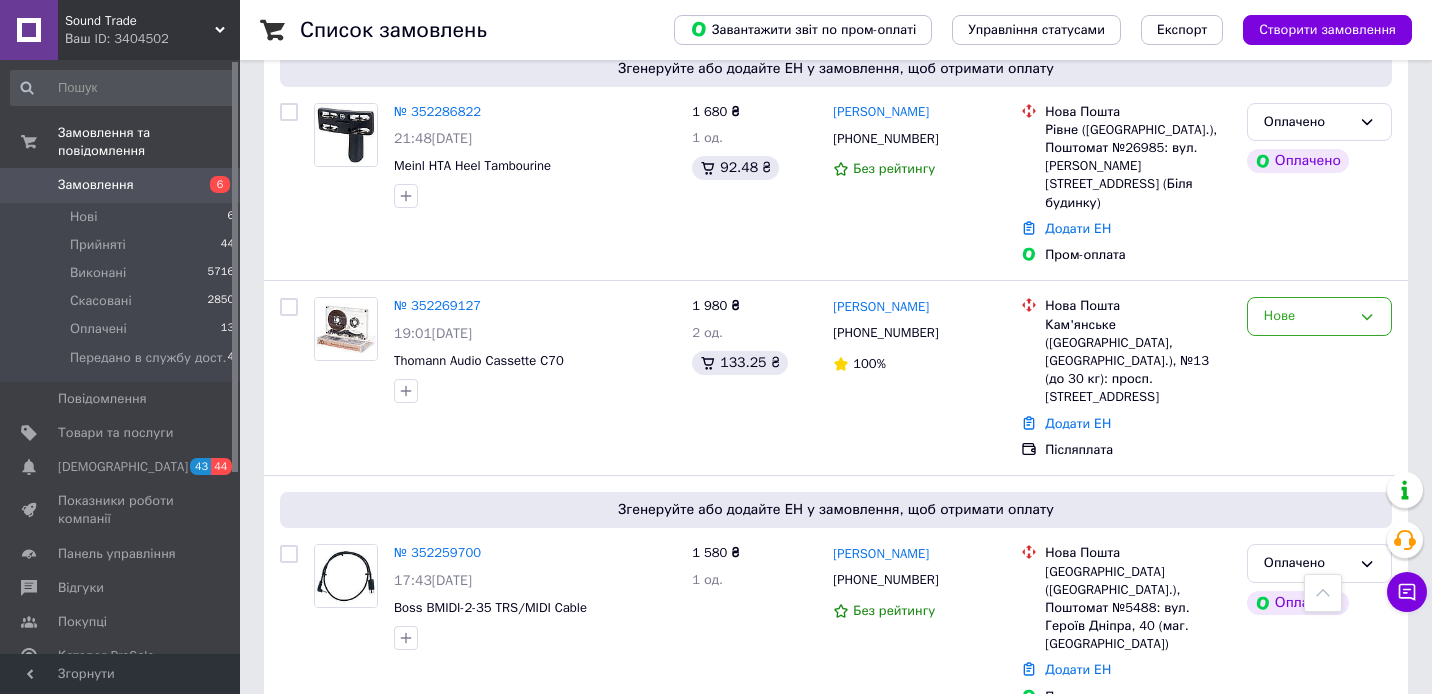 scroll, scrollTop: 647, scrollLeft: 0, axis: vertical 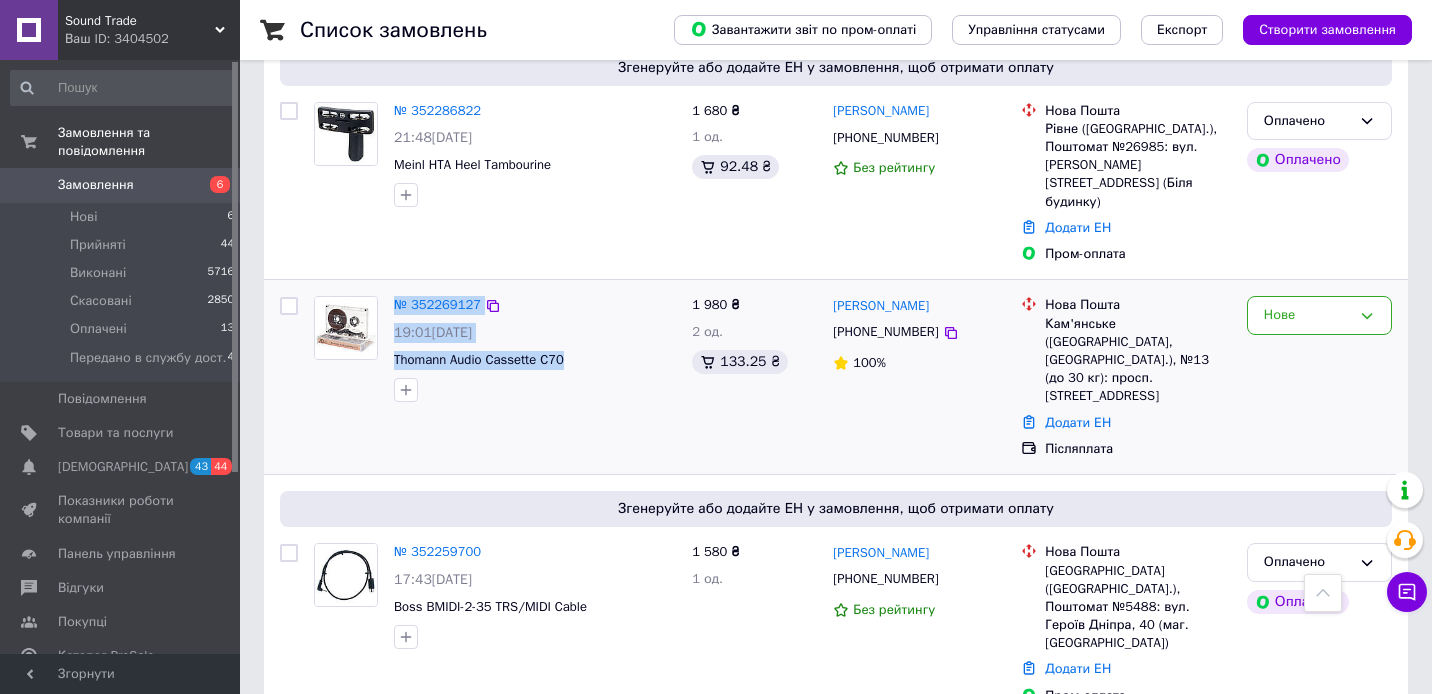 drag, startPoint x: 600, startPoint y: 323, endPoint x: 377, endPoint y: 318, distance: 223.05605 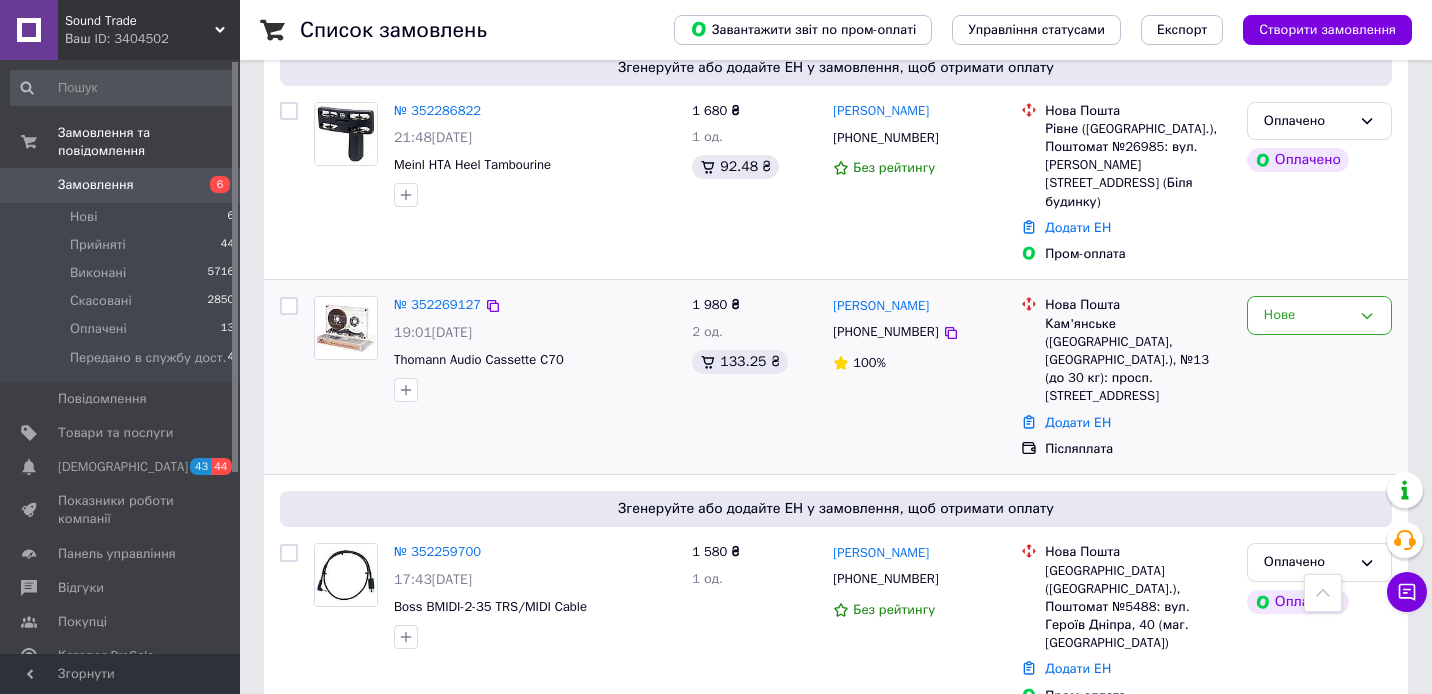 click at bounding box center (535, 390) 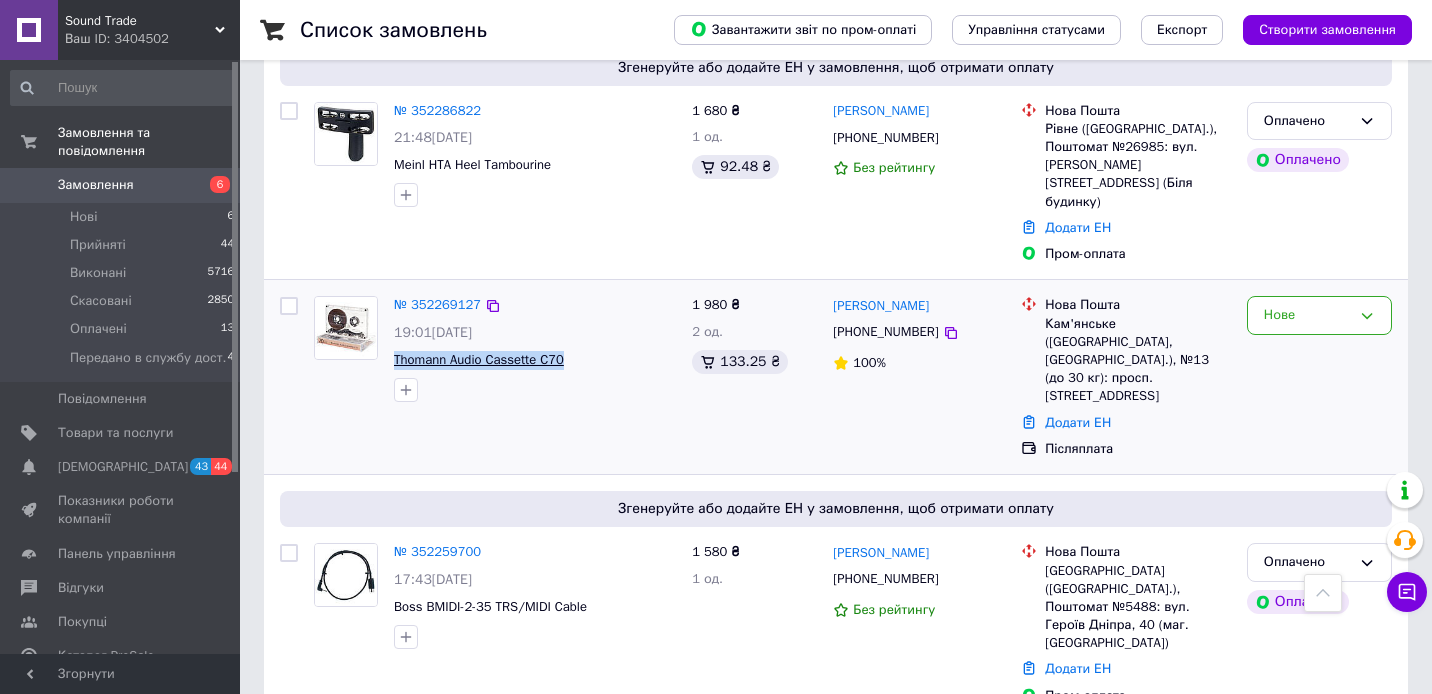drag, startPoint x: 588, startPoint y: 325, endPoint x: 395, endPoint y: 317, distance: 193.16573 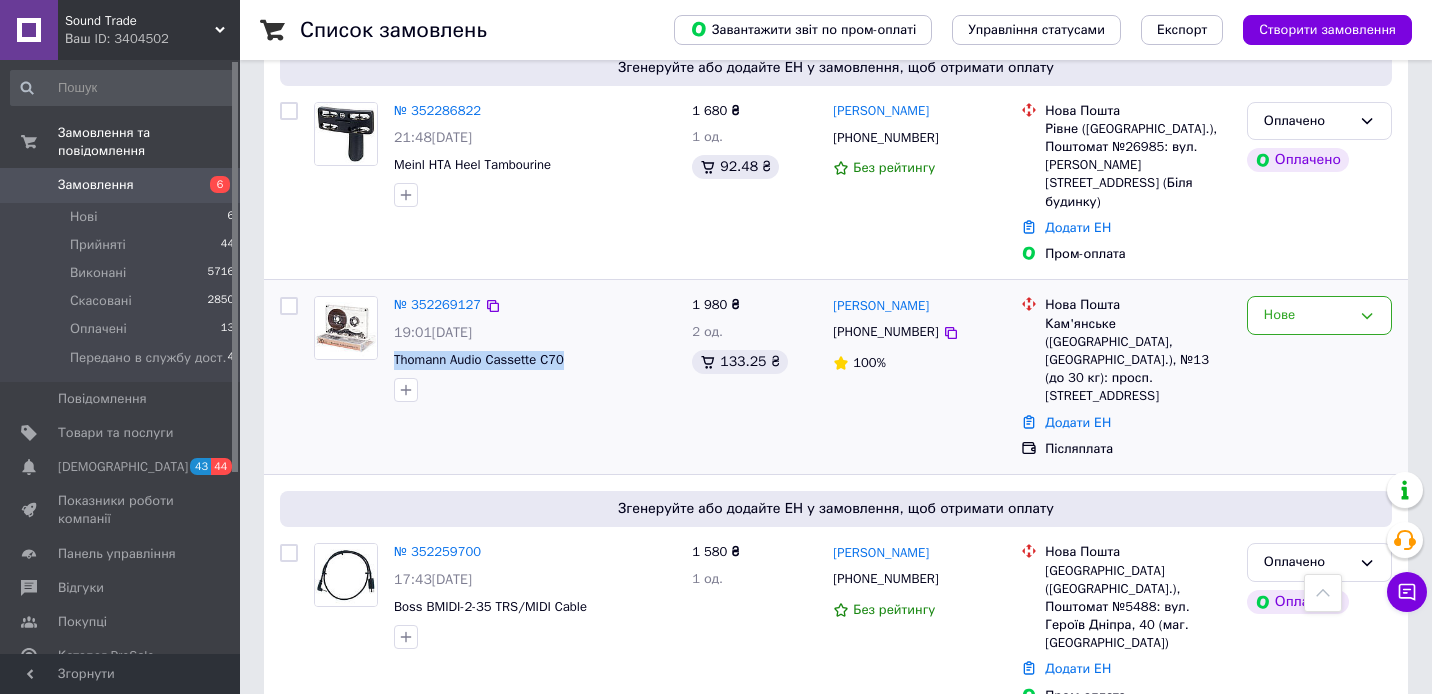 click on "Післяплата" at bounding box center (1138, 449) 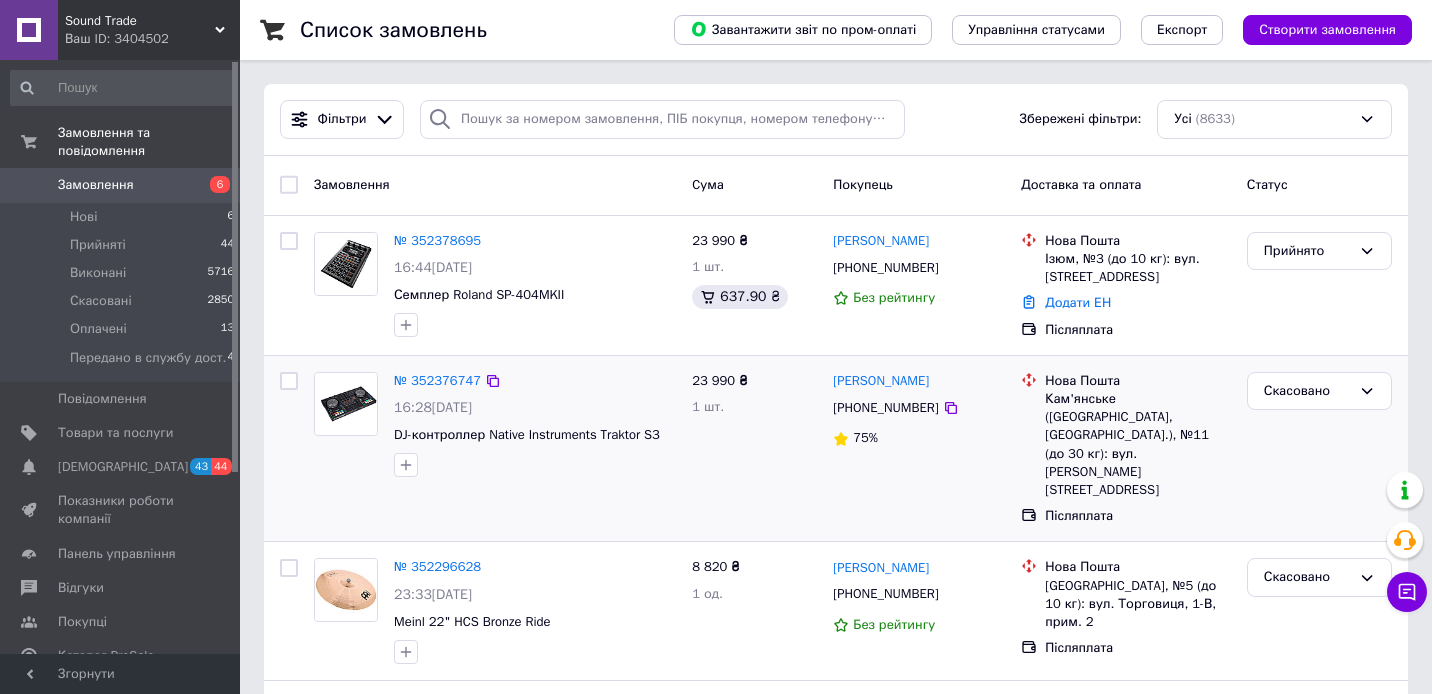 scroll, scrollTop: 11, scrollLeft: 0, axis: vertical 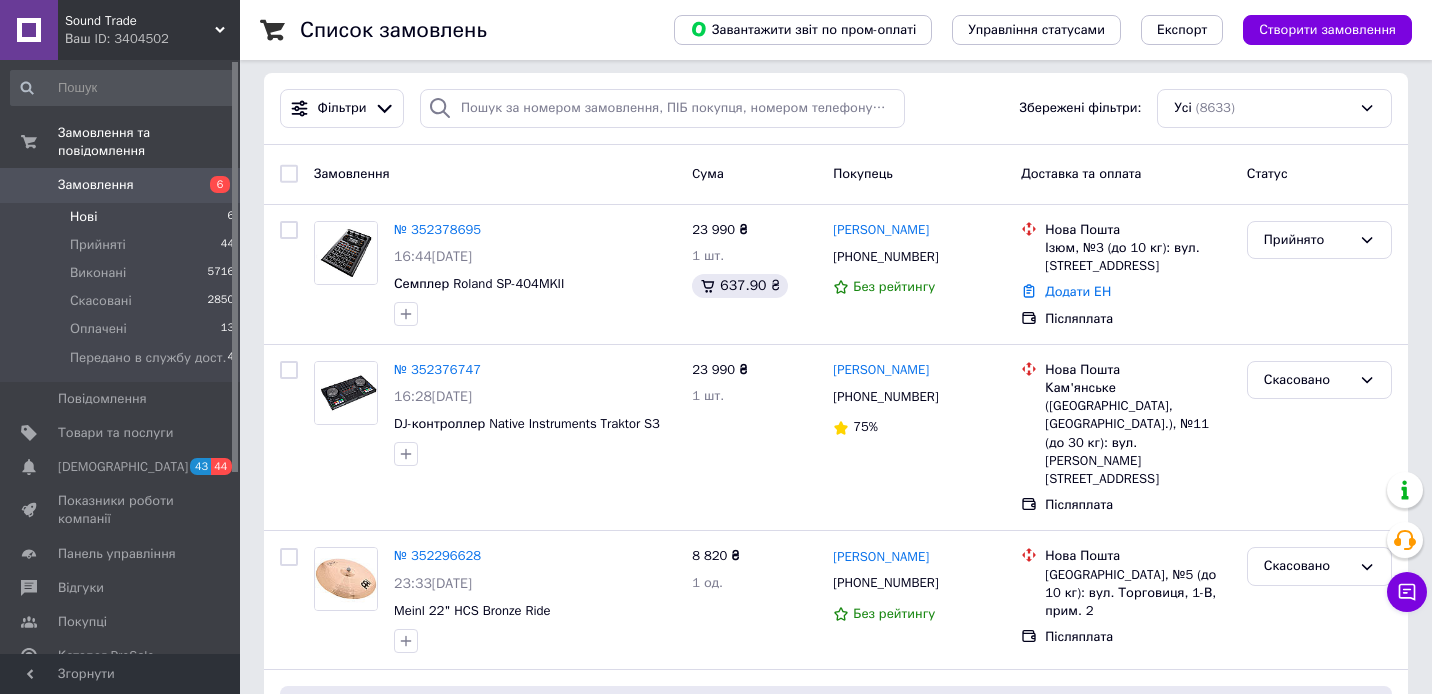 click on "Нові 6" at bounding box center (123, 217) 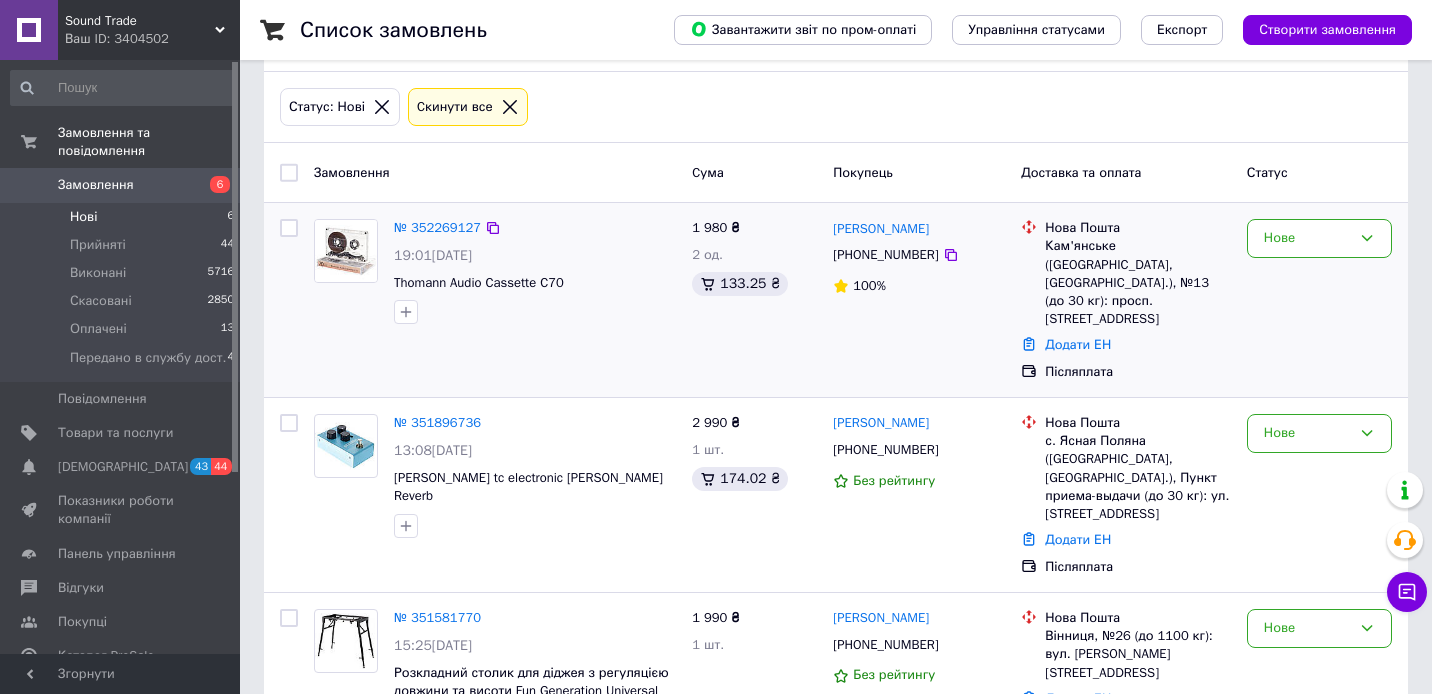 scroll, scrollTop: 144, scrollLeft: 0, axis: vertical 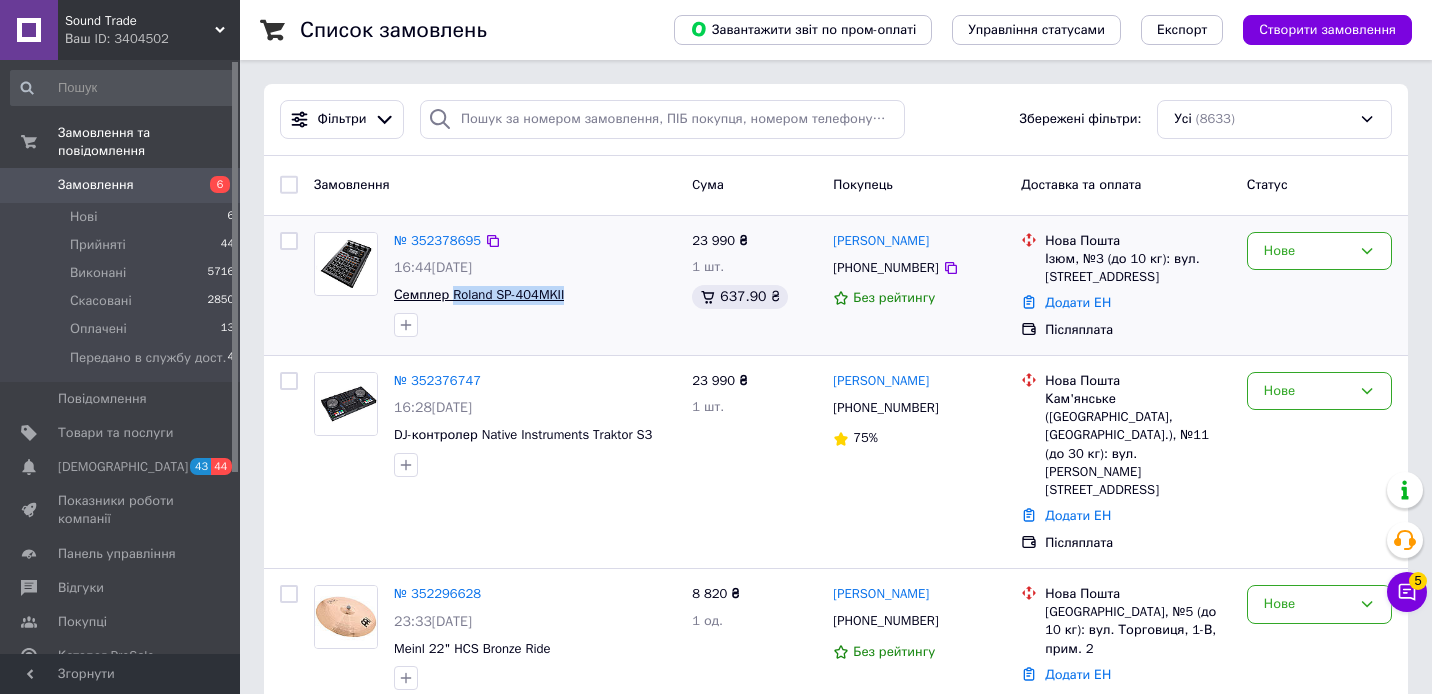 drag, startPoint x: 580, startPoint y: 297, endPoint x: 453, endPoint y: 295, distance: 127.01575 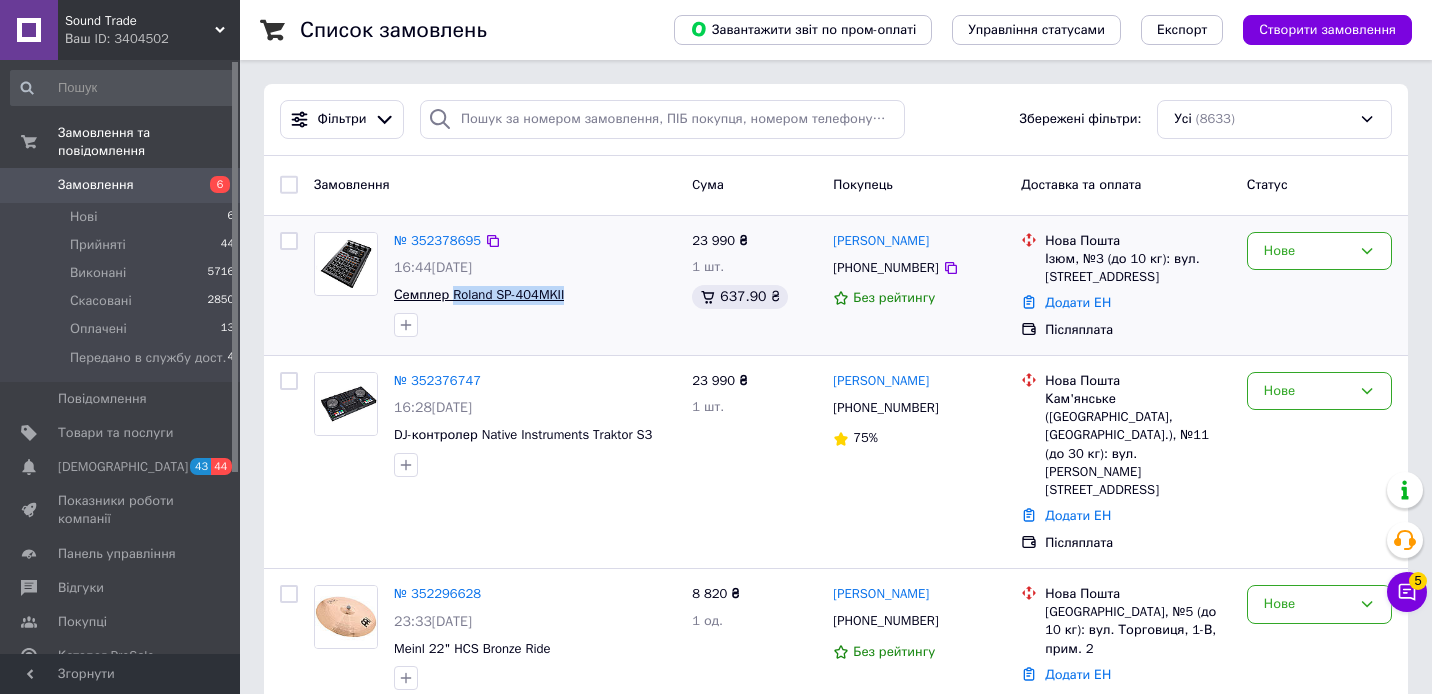 click on "Семплер Roland SP-404MKII" at bounding box center (535, 295) 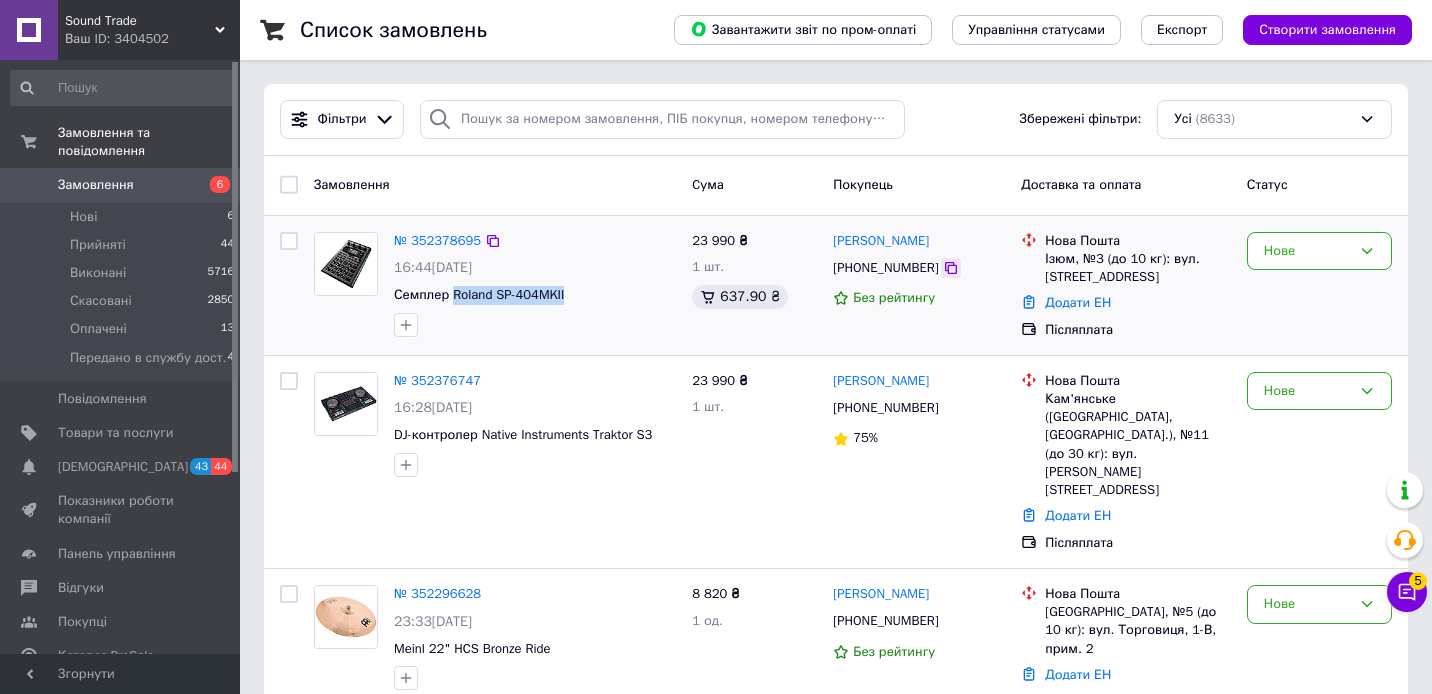 click 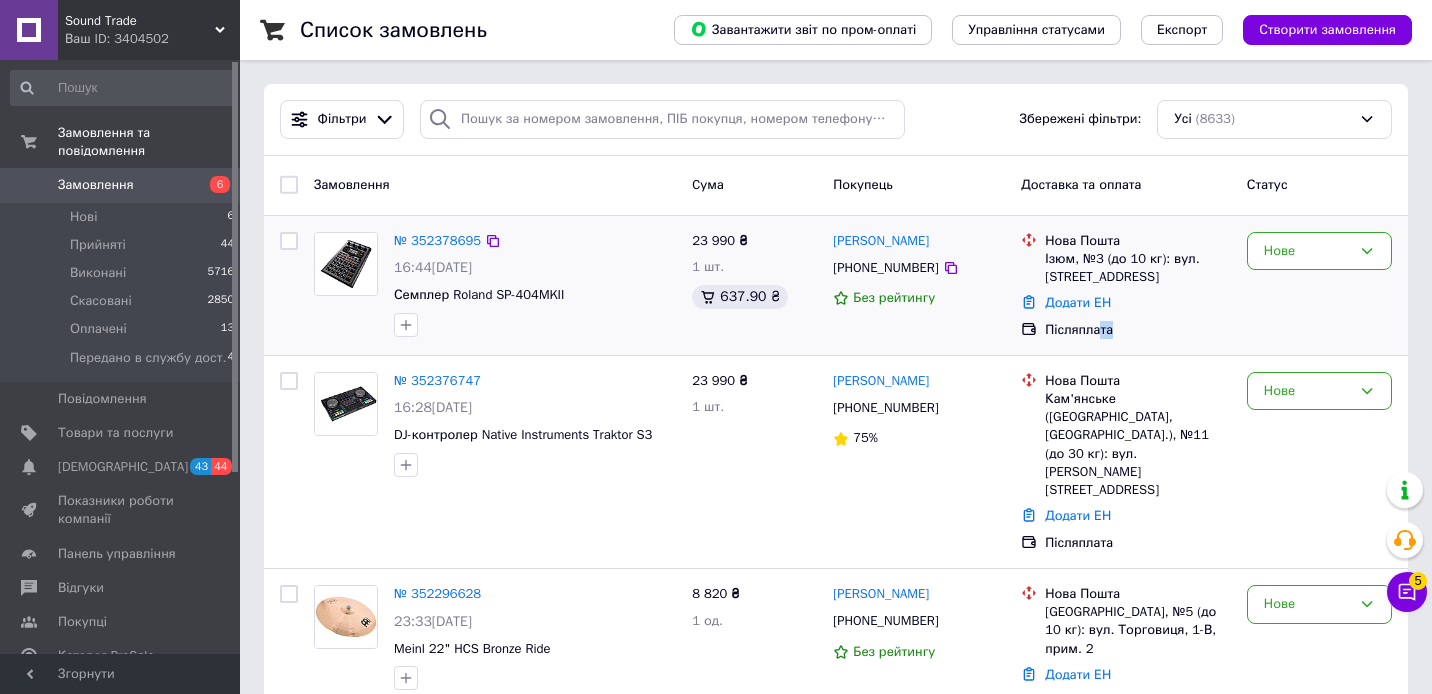 click on "Післяплата" at bounding box center [1138, 330] 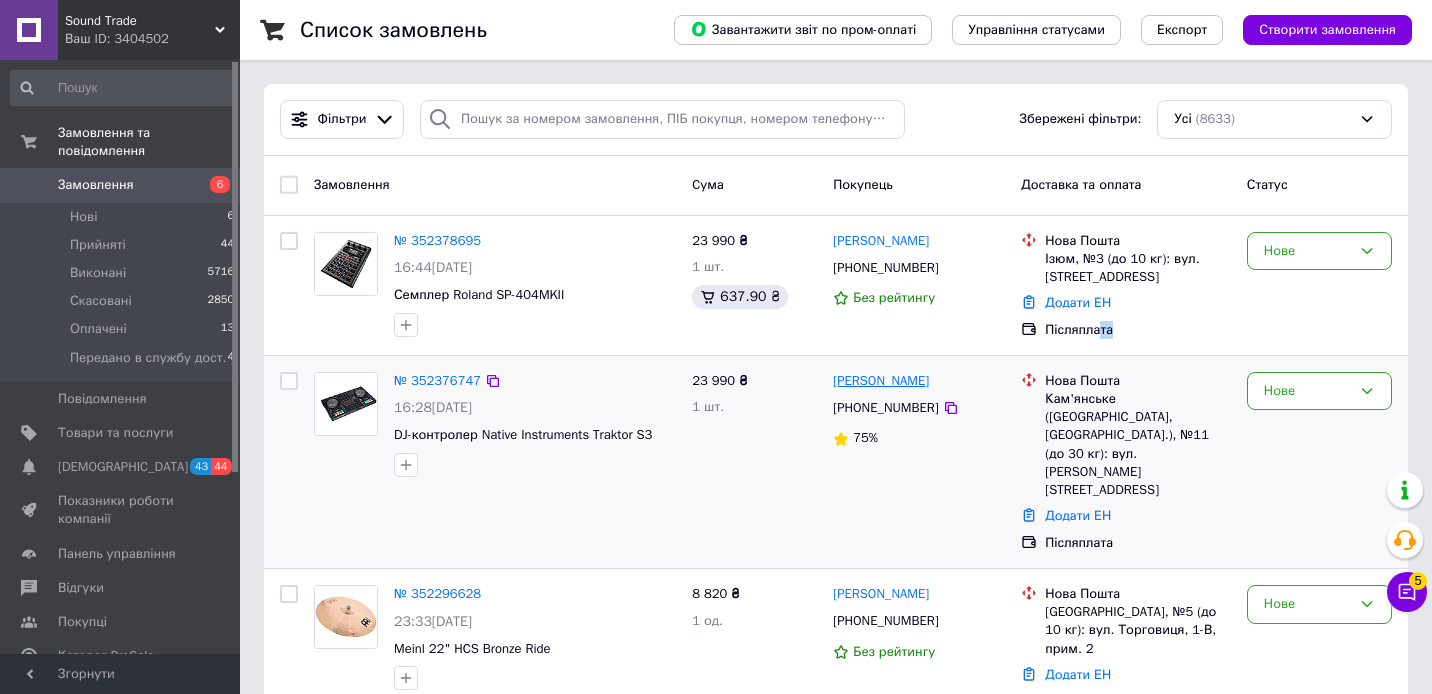 click on "[PERSON_NAME]" at bounding box center [881, 381] 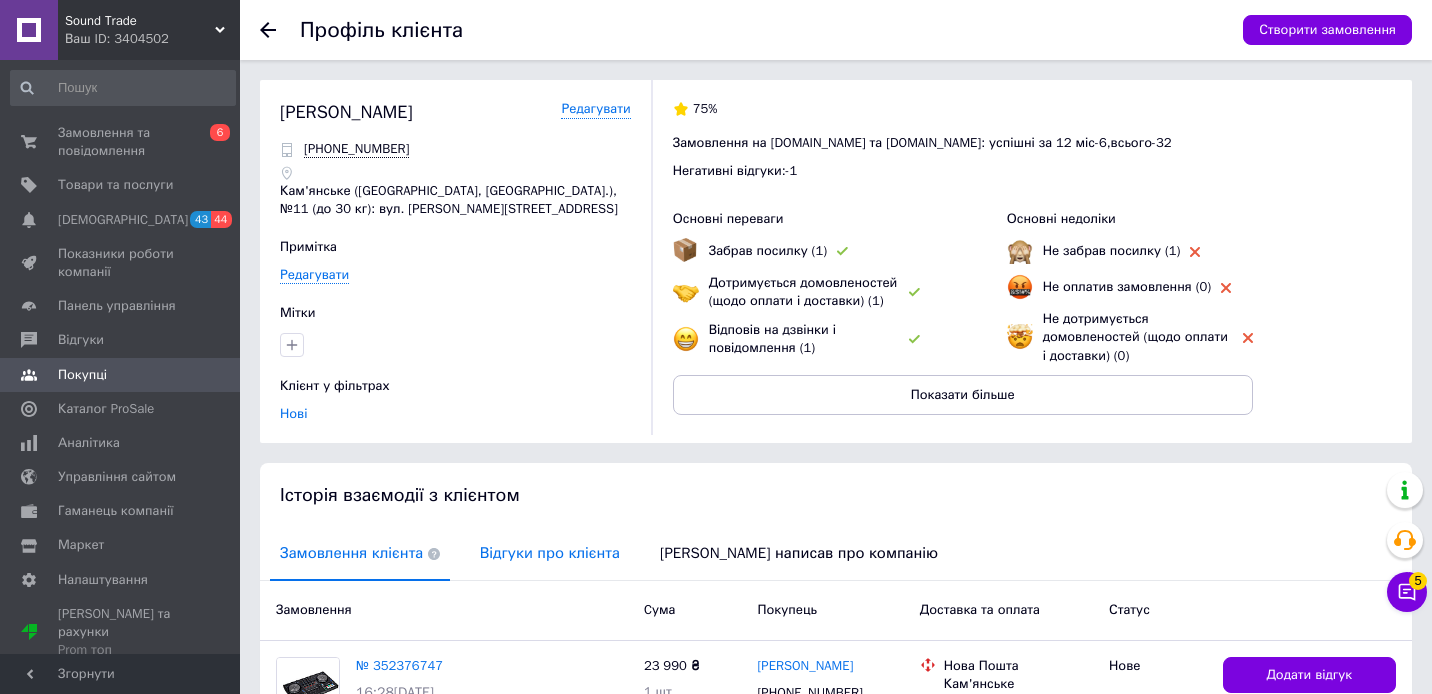 click on "Відгуки про клієнта" at bounding box center (550, 553) 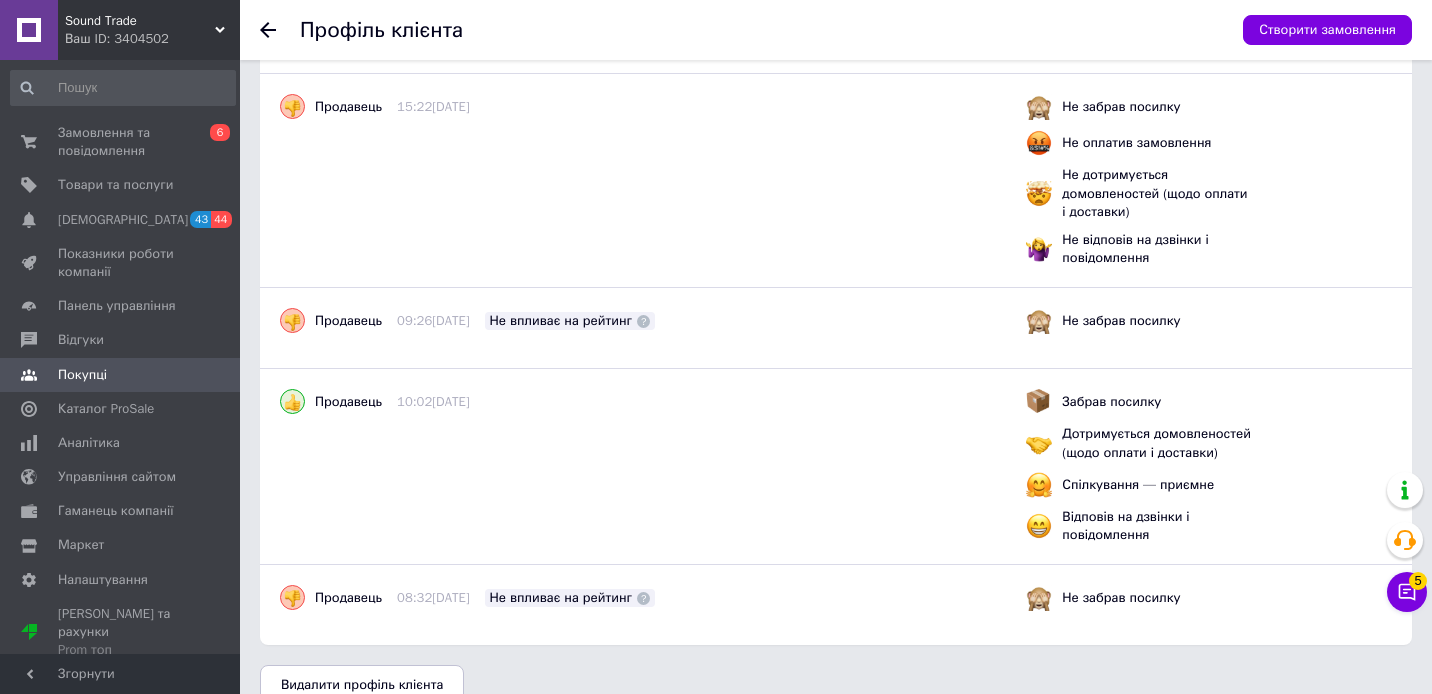 scroll, scrollTop: 698, scrollLeft: 0, axis: vertical 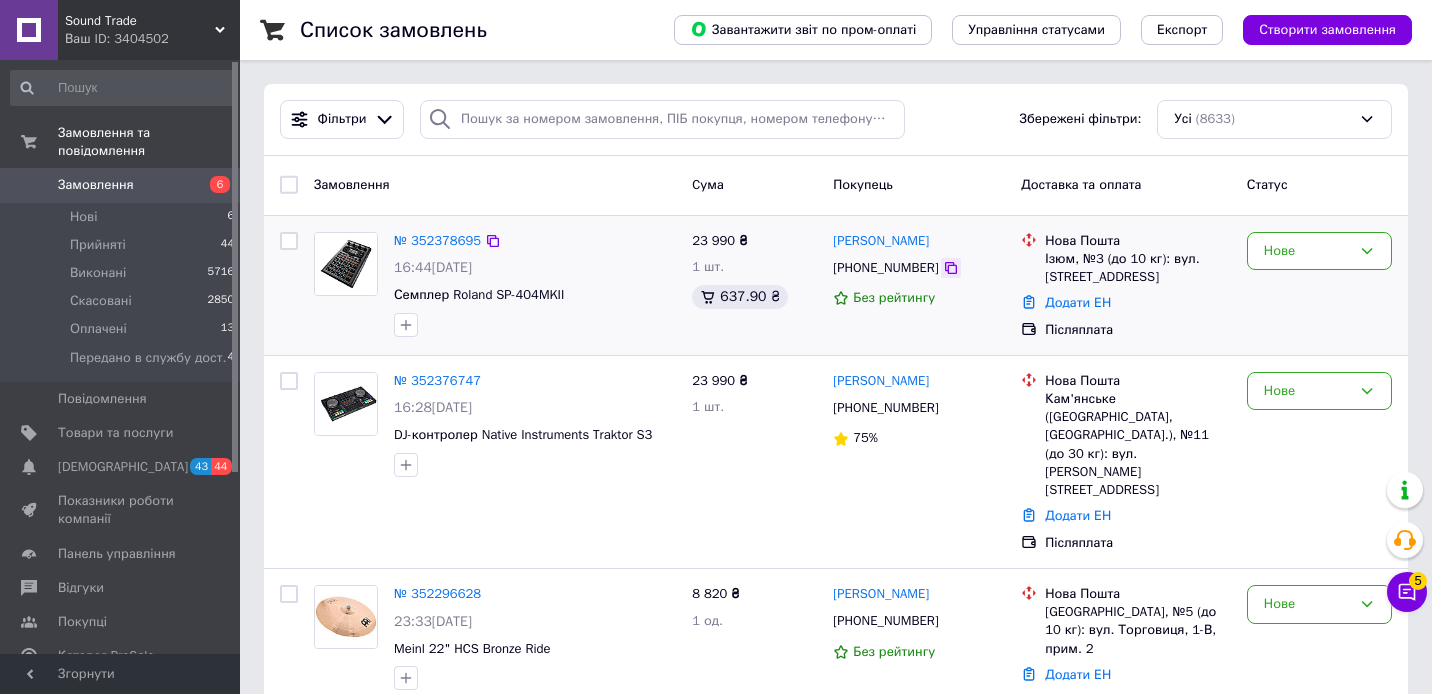 click 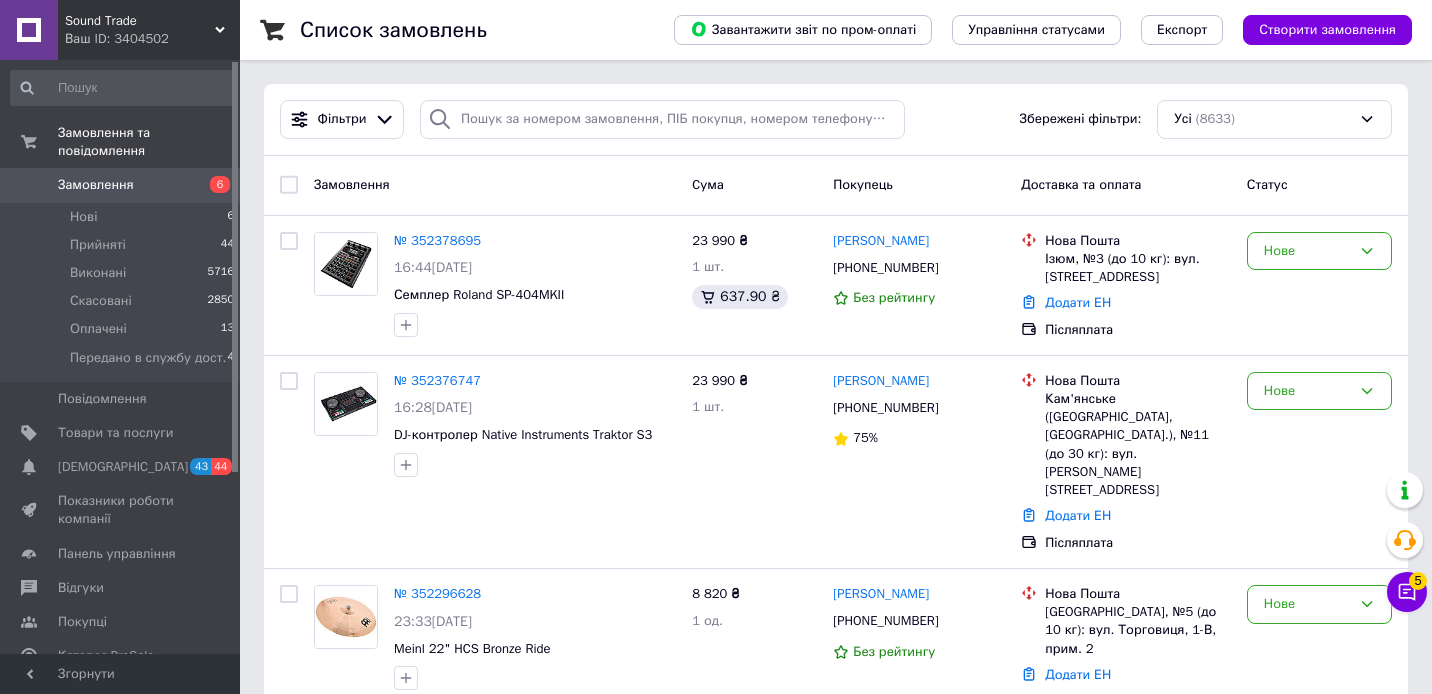 click on "Доставка та оплата" at bounding box center [1126, 185] 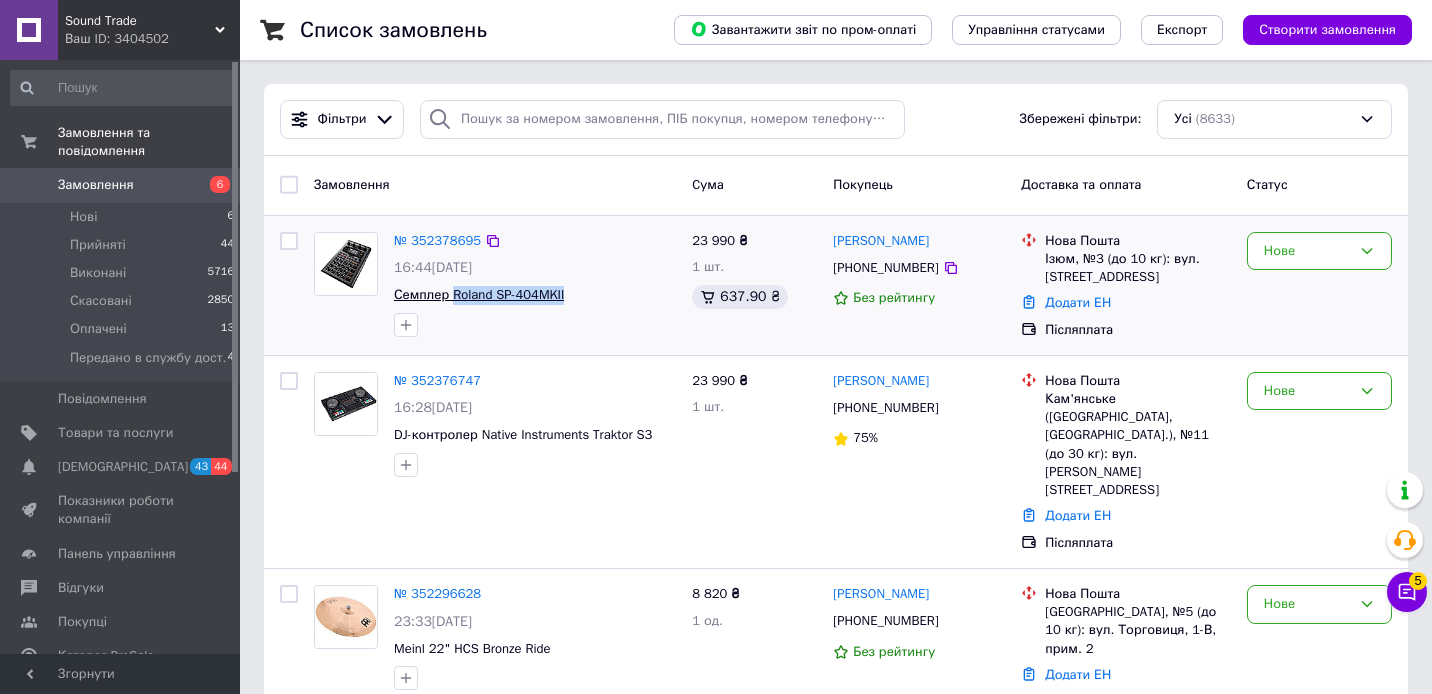drag, startPoint x: 595, startPoint y: 296, endPoint x: 454, endPoint y: 295, distance: 141.00354 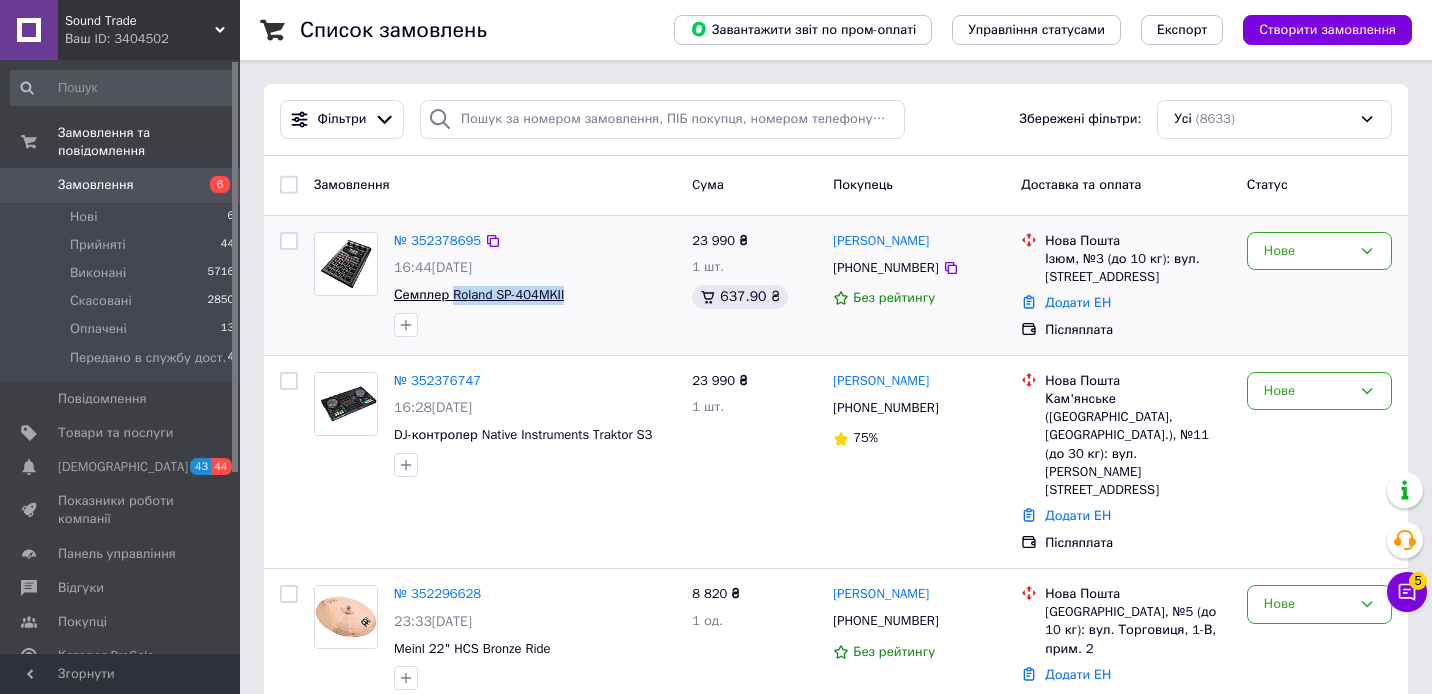 click on "Семплер Roland SP-404MKII" at bounding box center (535, 295) 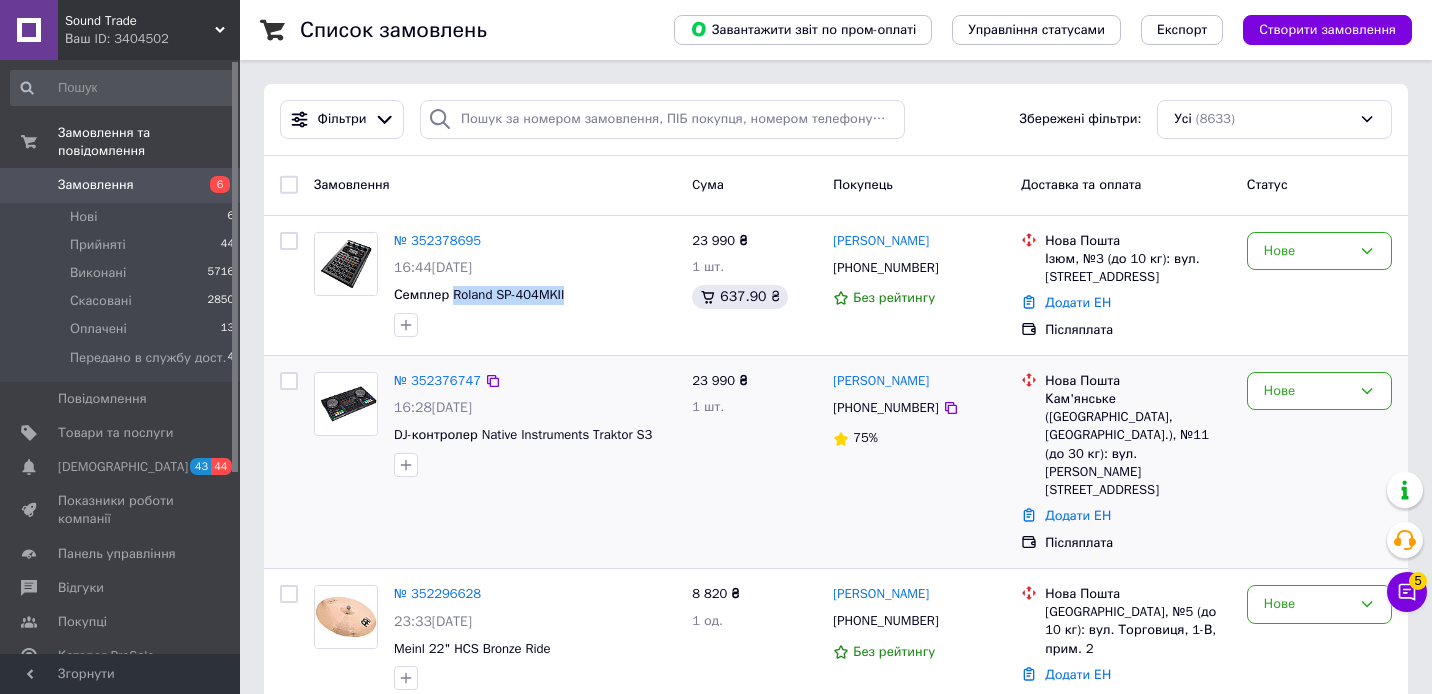 click on "Кам'янське ([GEOGRAPHIC_DATA], [GEOGRAPHIC_DATA].), №11 (до 30 кг): вул. [PERSON_NAME][STREET_ADDRESS]" at bounding box center (1138, 444) 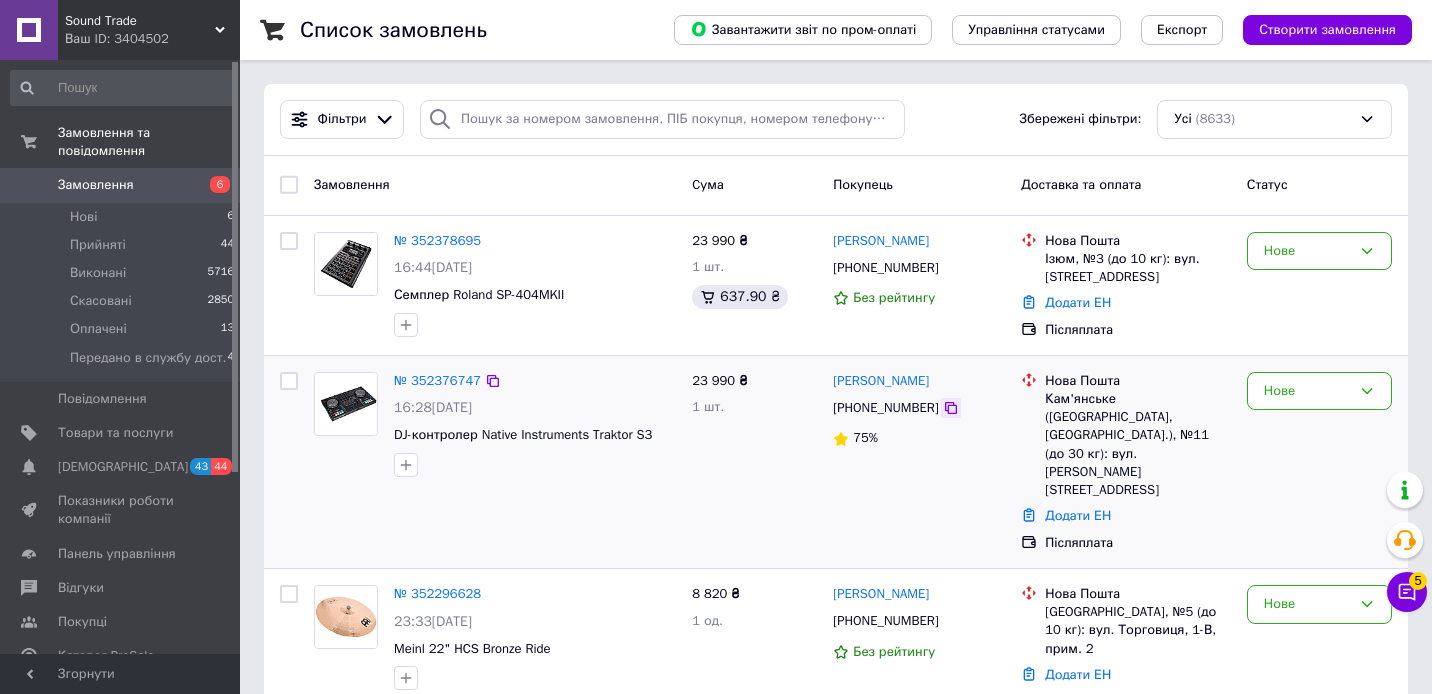 click 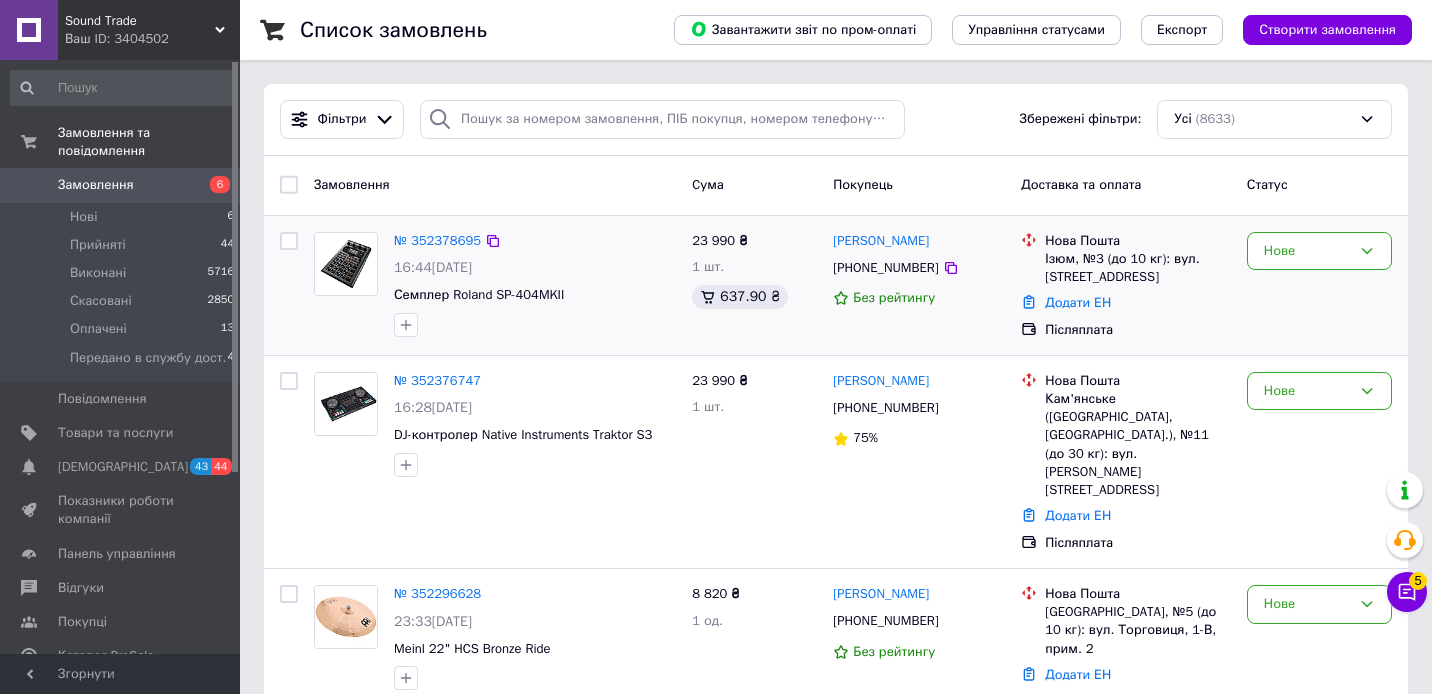 click on "Післяплата" at bounding box center (1138, 330) 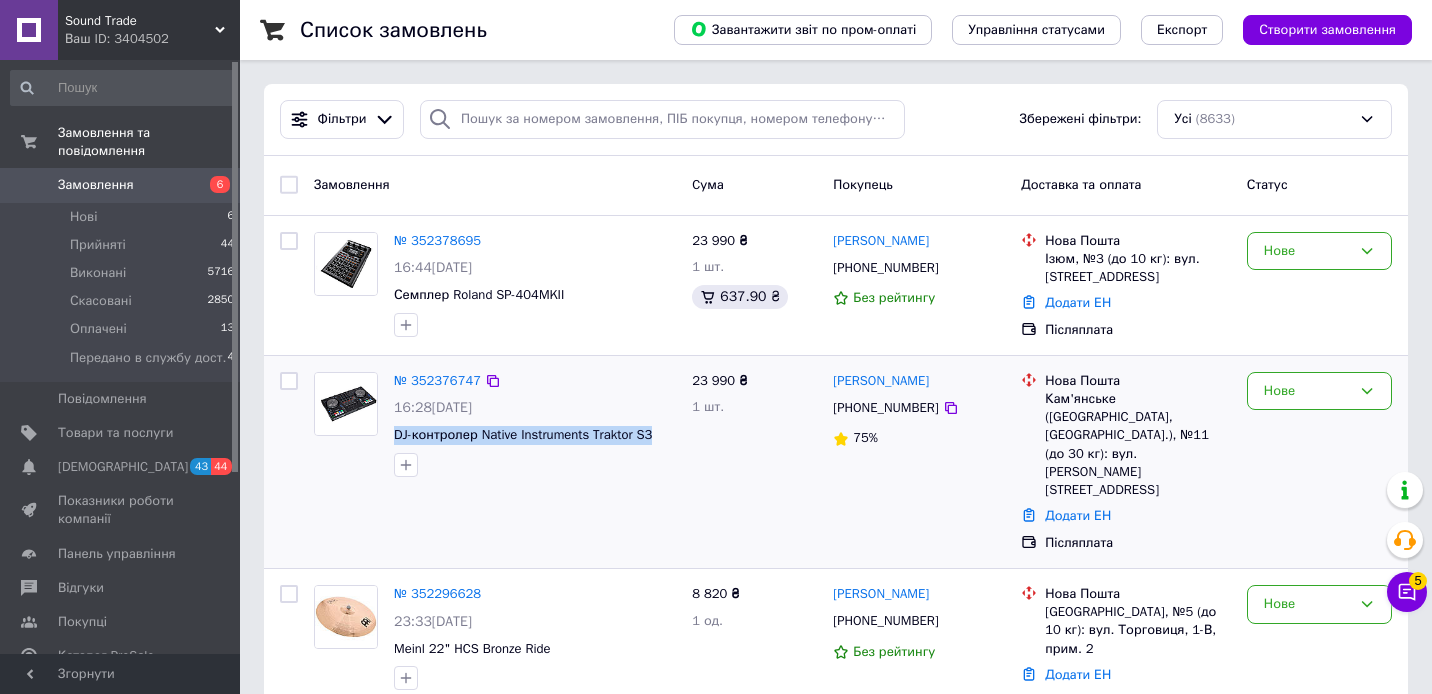 drag, startPoint x: 682, startPoint y: 436, endPoint x: 390, endPoint y: 427, distance: 292.13867 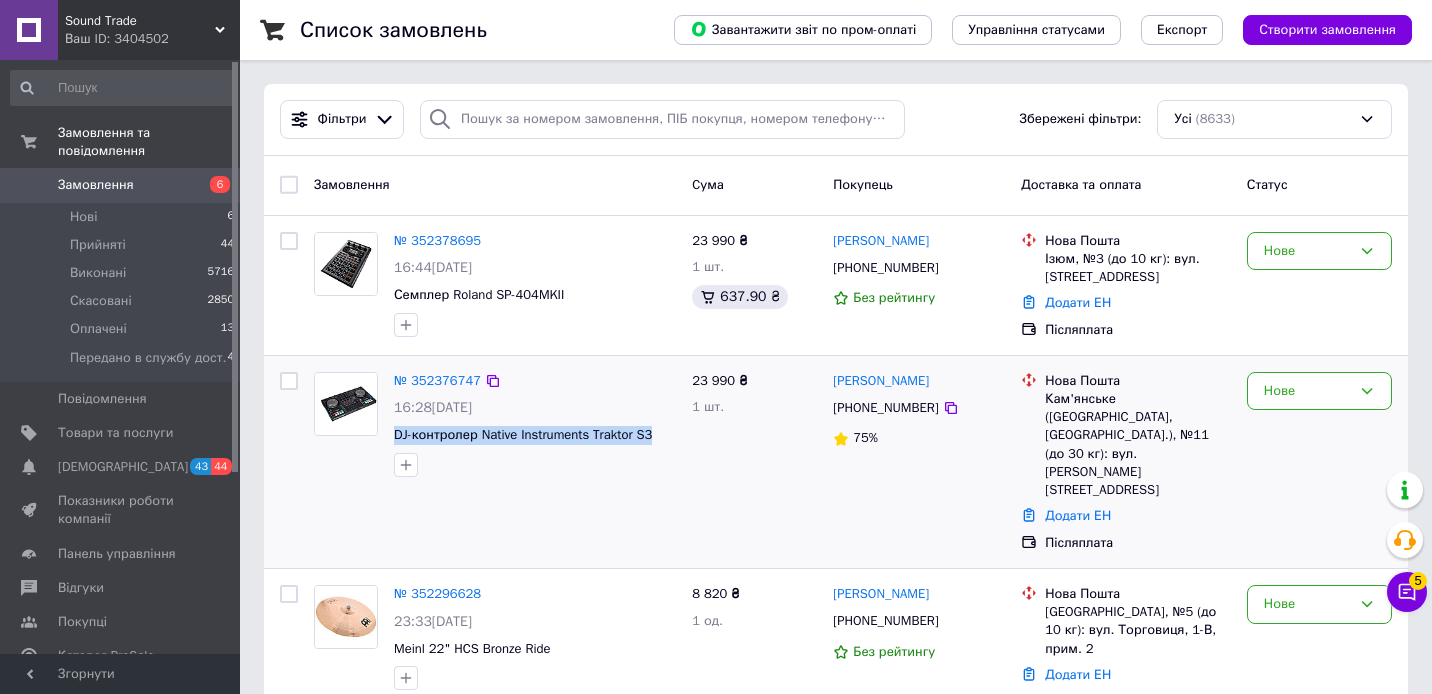 click on "№ 352376747 16:28[DATE] DJ-контролер Native Instruments Traktor S3" at bounding box center [535, 424] 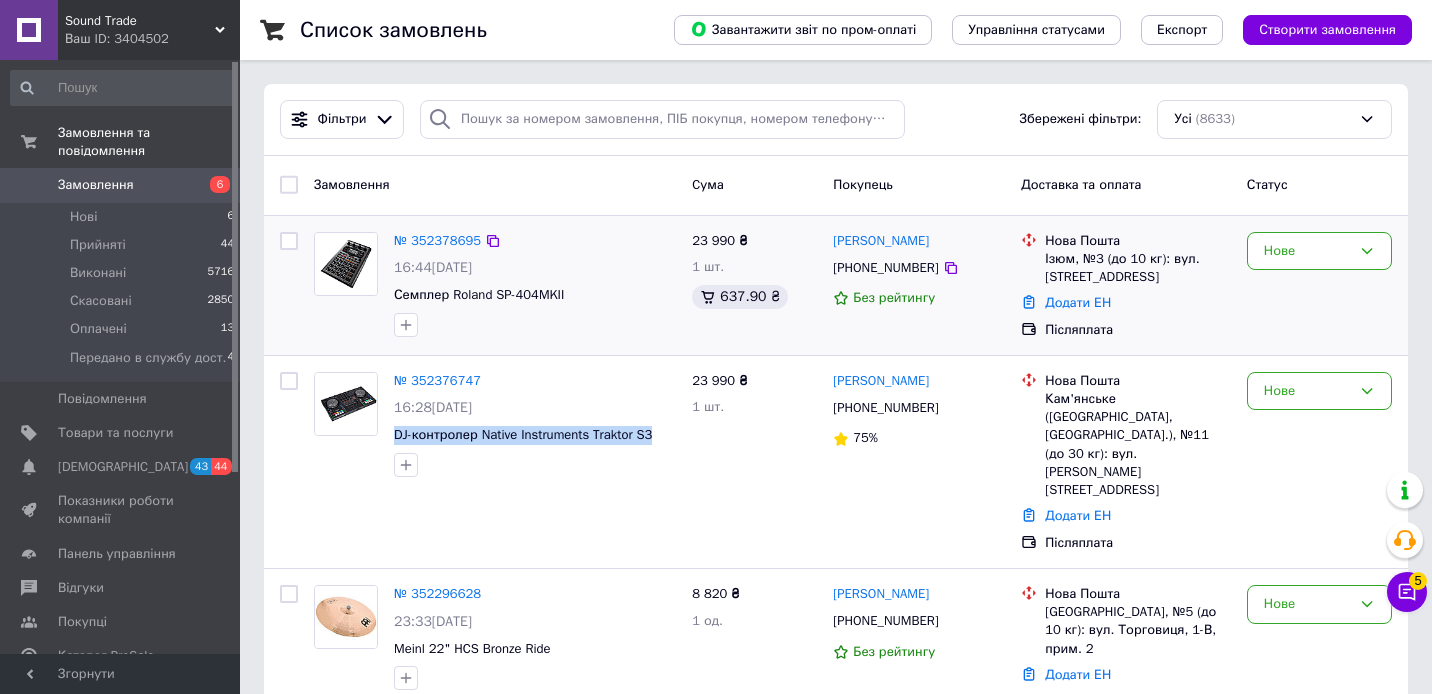 click on "Післяплата" at bounding box center (1138, 330) 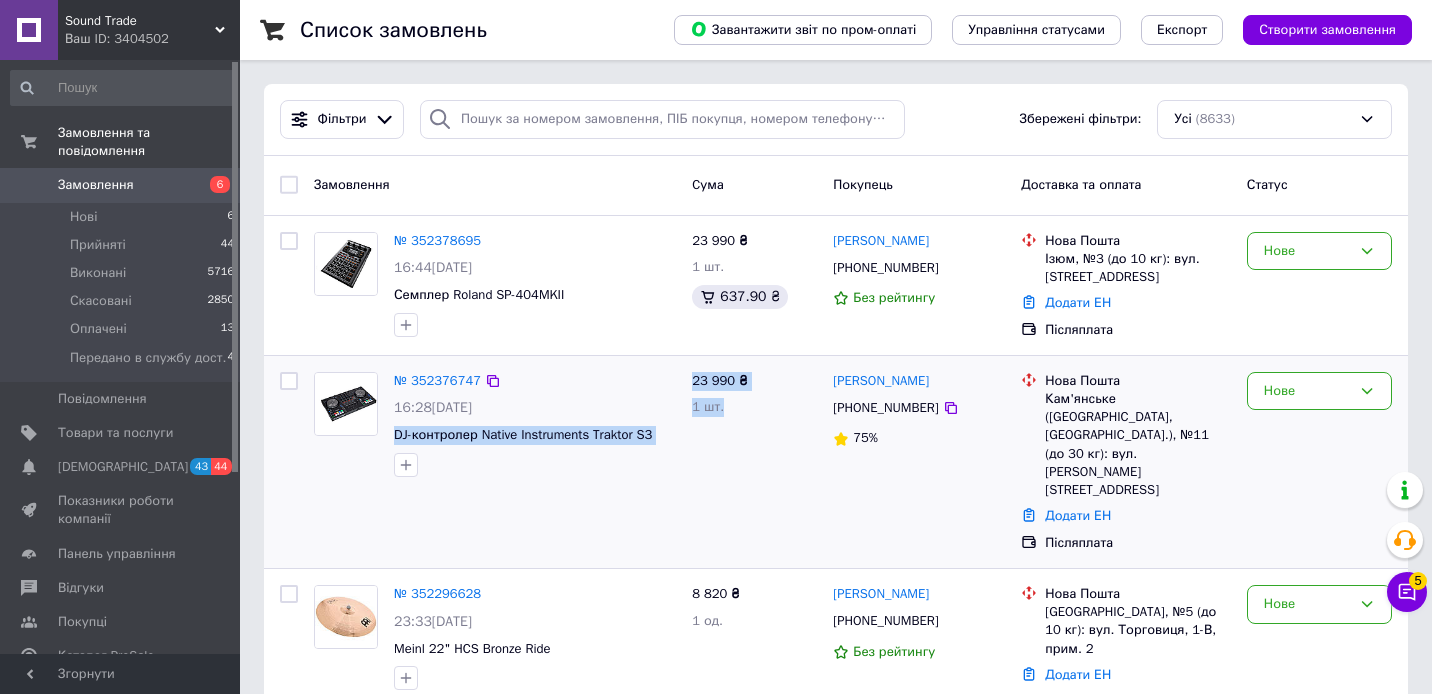 drag, startPoint x: 689, startPoint y: 425, endPoint x: 397, endPoint y: 426, distance: 292.0017 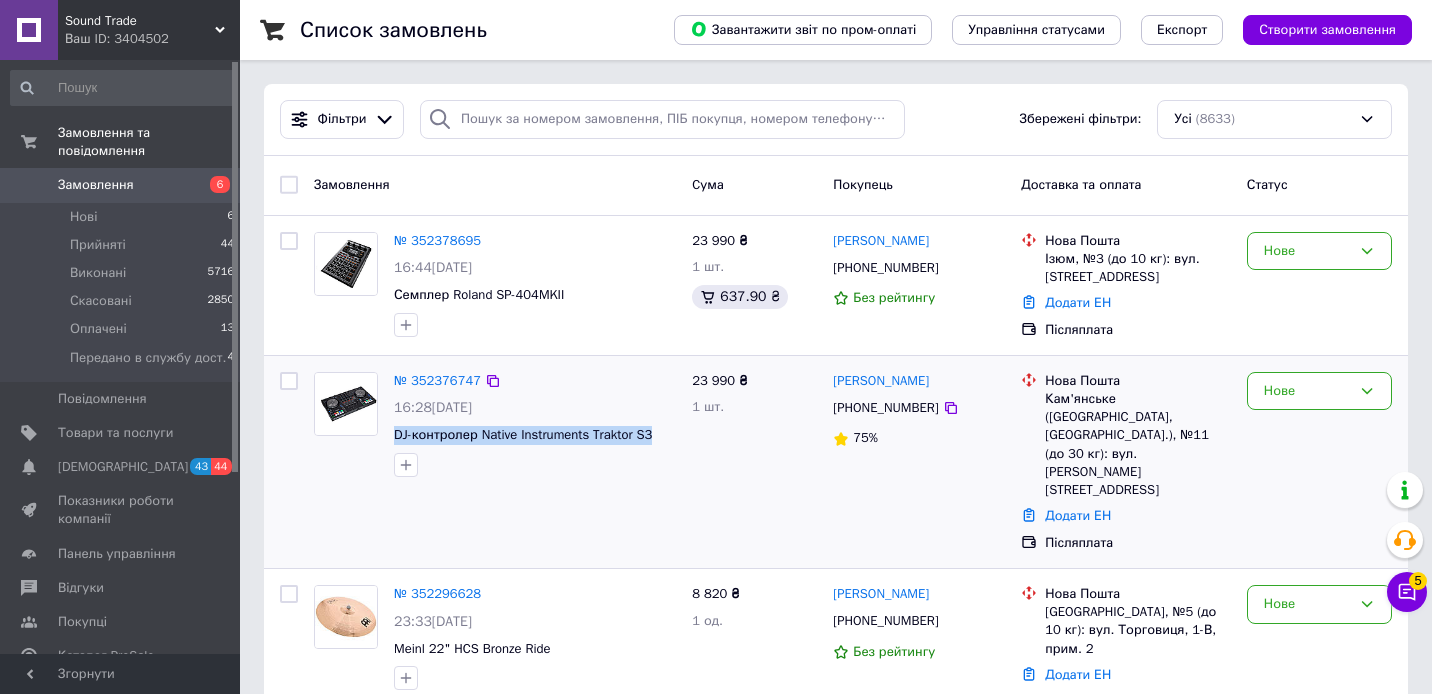drag, startPoint x: 683, startPoint y: 431, endPoint x: 389, endPoint y: 434, distance: 294.01532 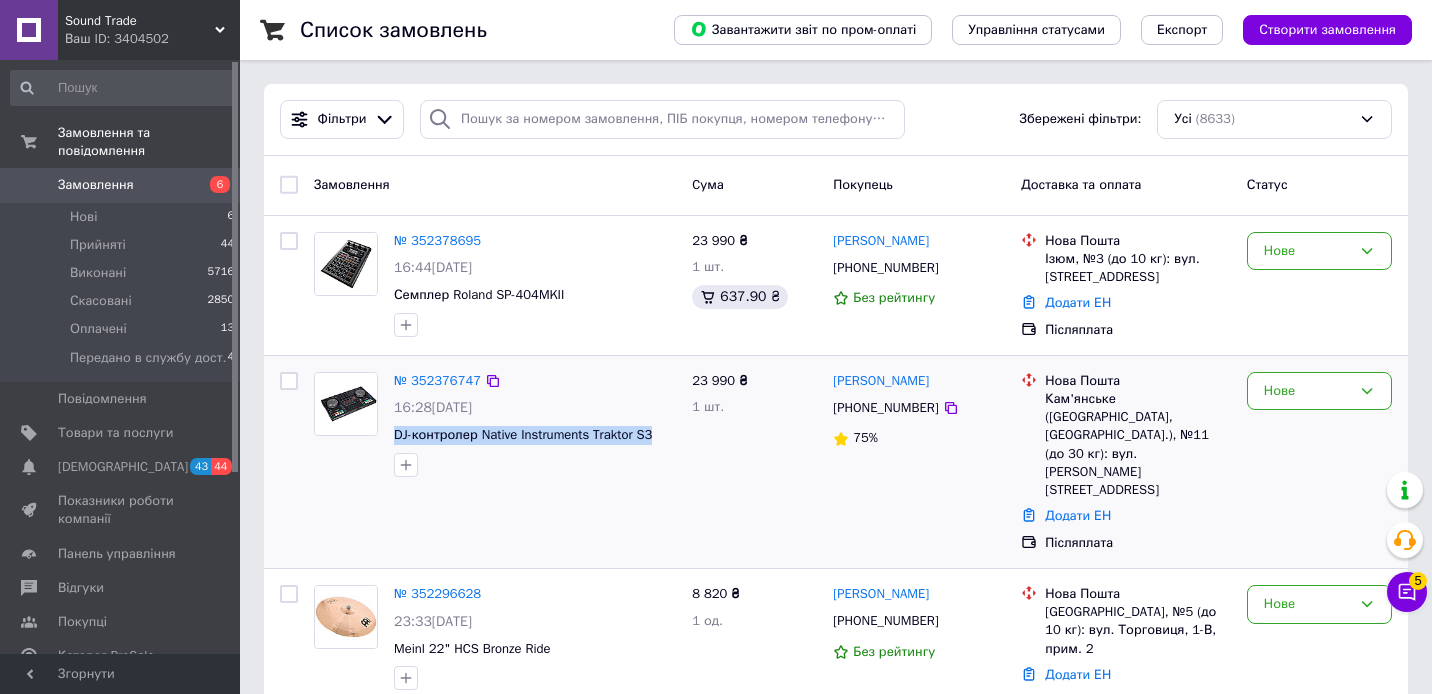 click on "№ 352376747 16:28[DATE] DJ-контролер Native Instruments Traktor S3" at bounding box center (535, 424) 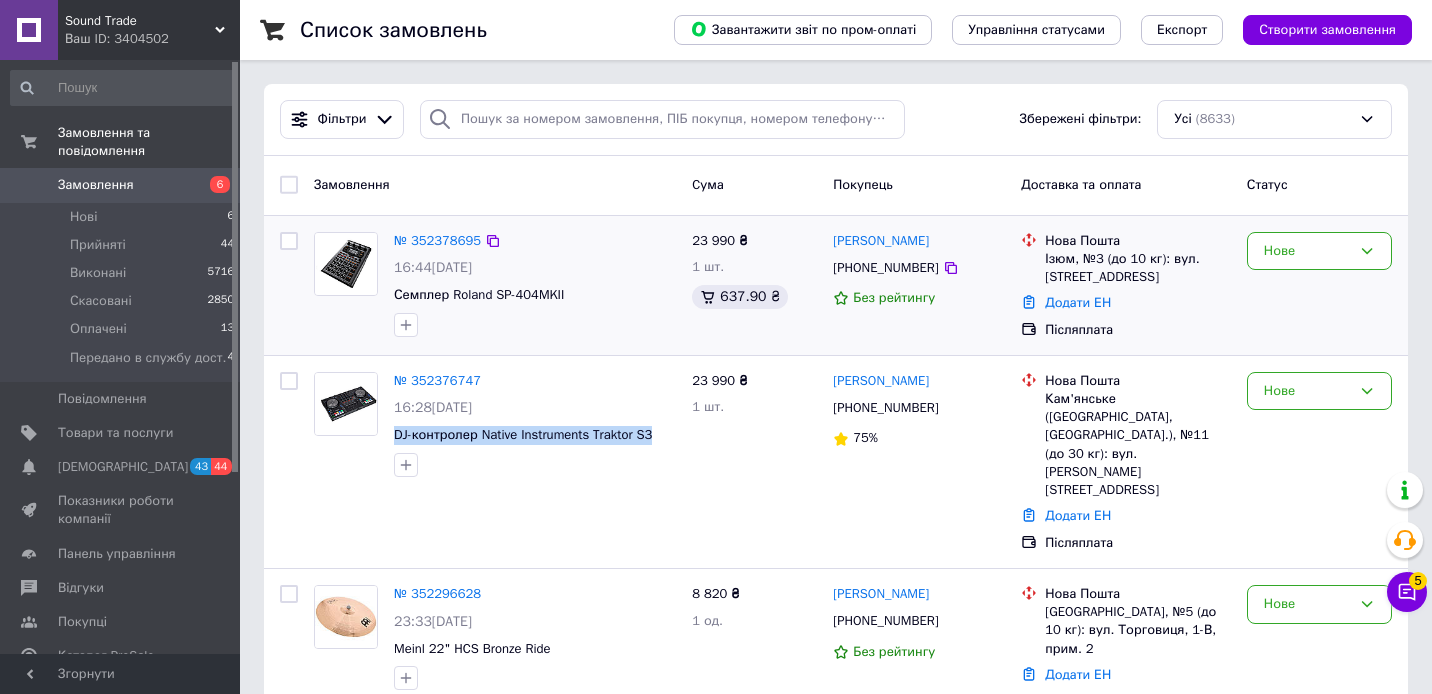 click on "Нове" at bounding box center [1319, 285] 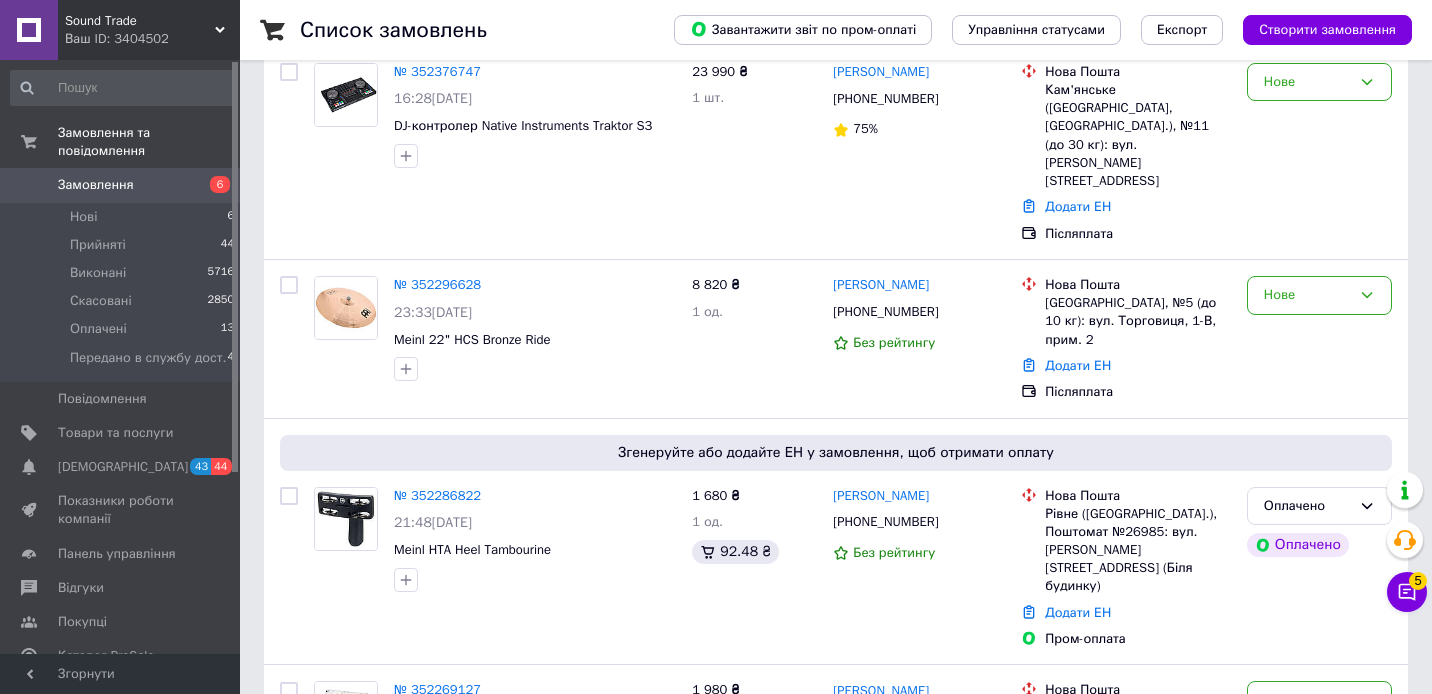 scroll, scrollTop: 309, scrollLeft: 0, axis: vertical 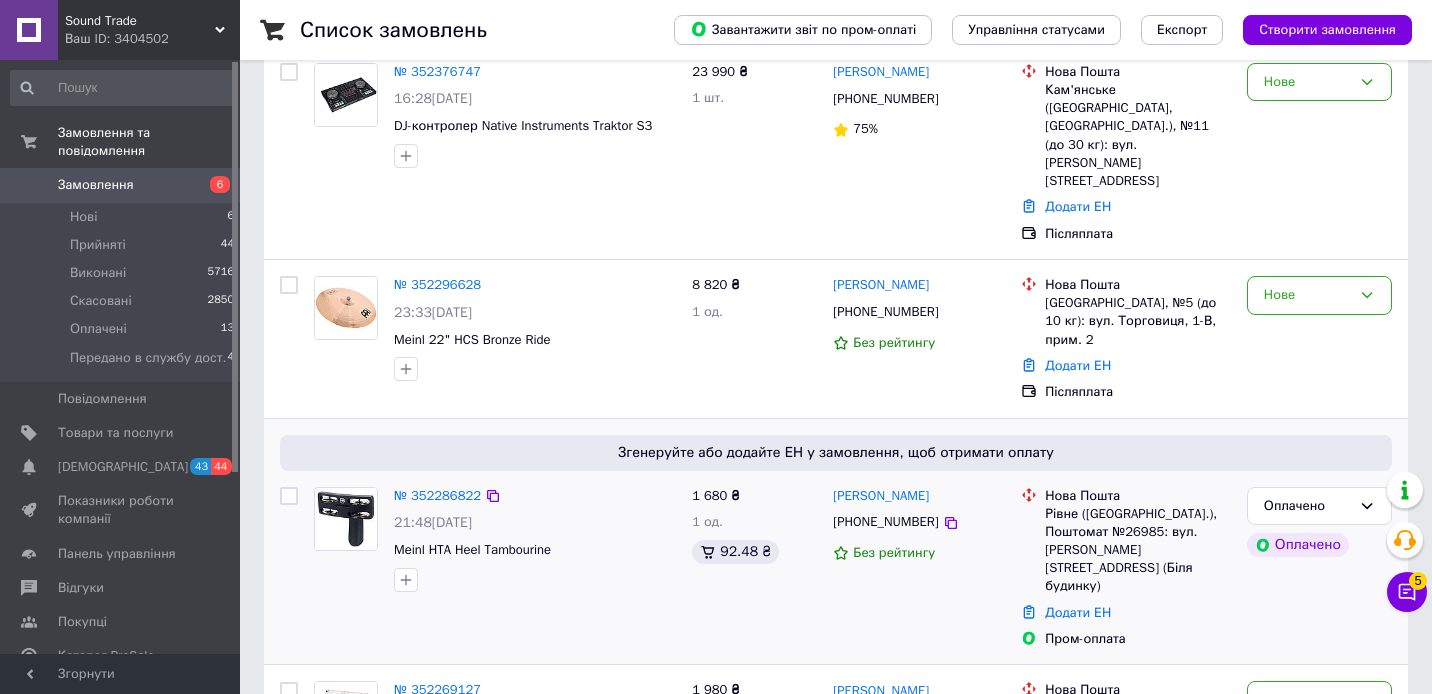 click on "Згенеруйте або додайте ЕН у замовлення, щоб отримати оплату" at bounding box center [836, 453] 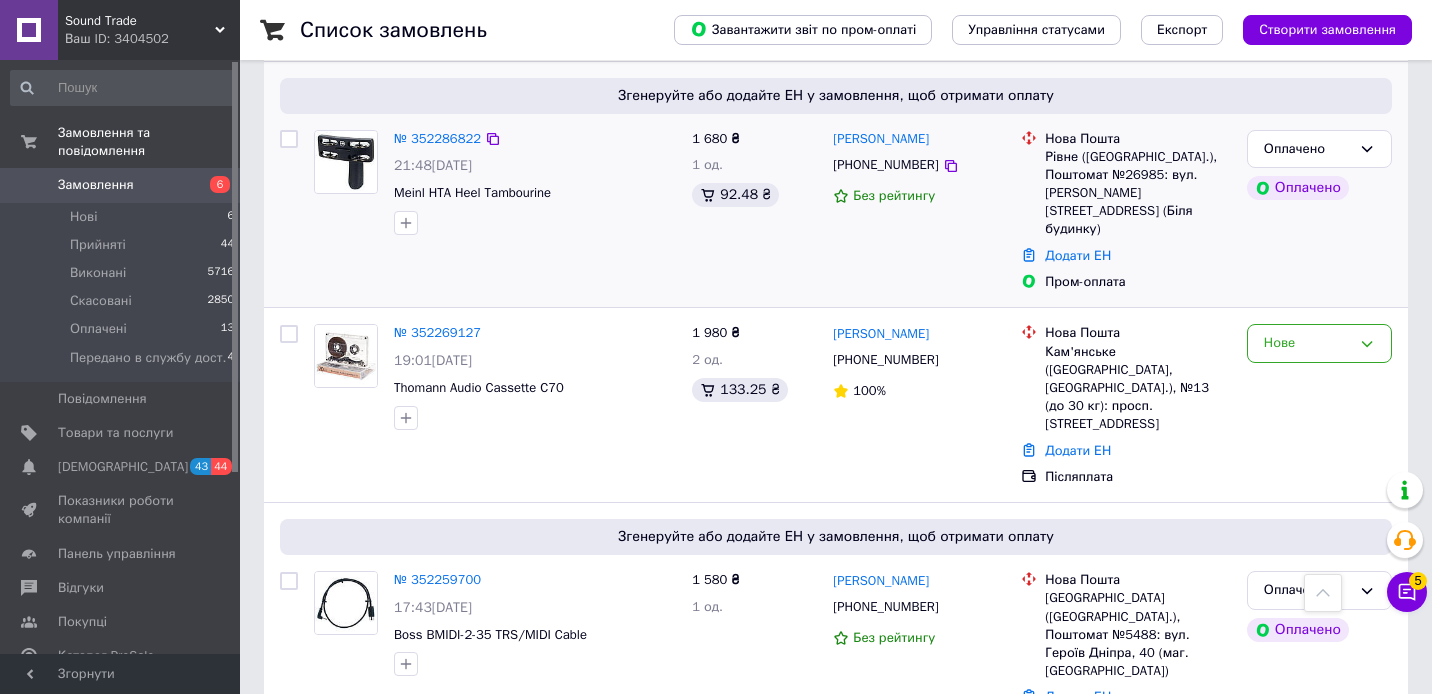 scroll, scrollTop: 665, scrollLeft: 0, axis: vertical 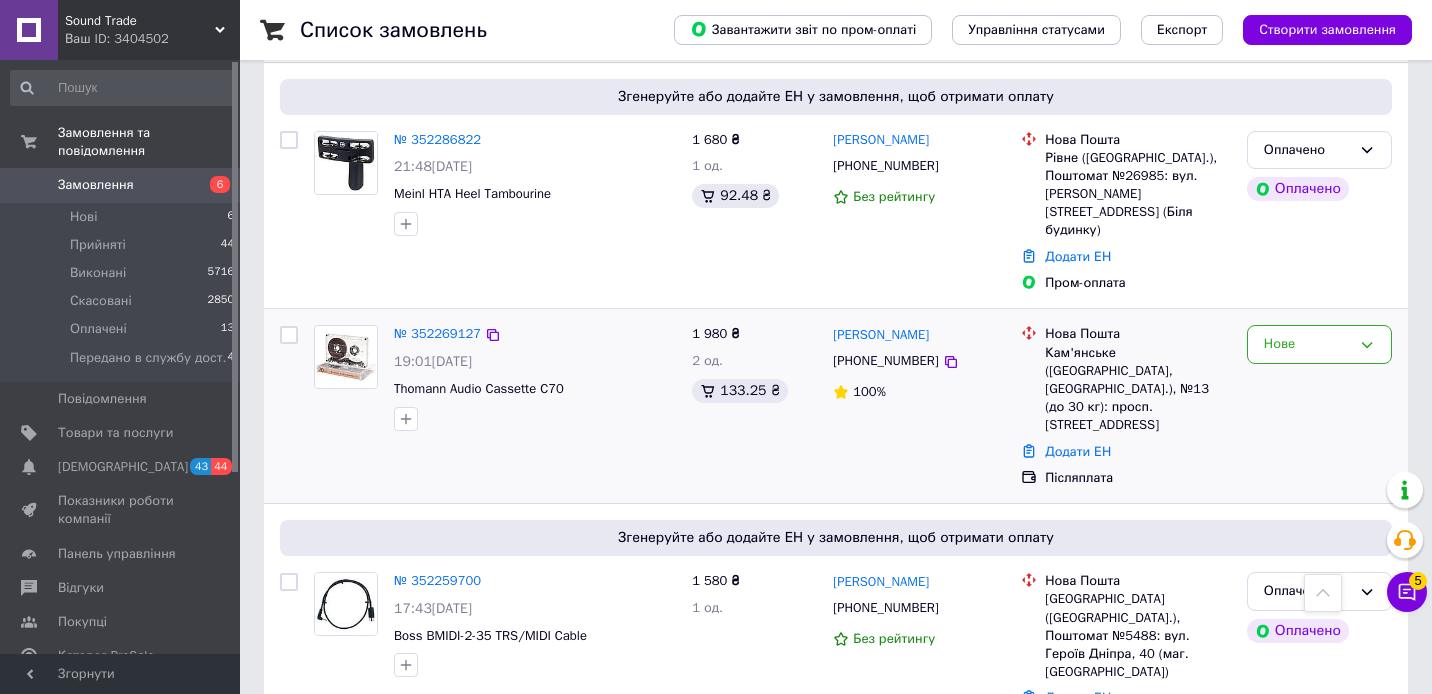 click on "Кам'янське ([GEOGRAPHIC_DATA], [GEOGRAPHIC_DATA].), №13 (до 30 кг): просп. [STREET_ADDRESS]" at bounding box center [1138, 389] 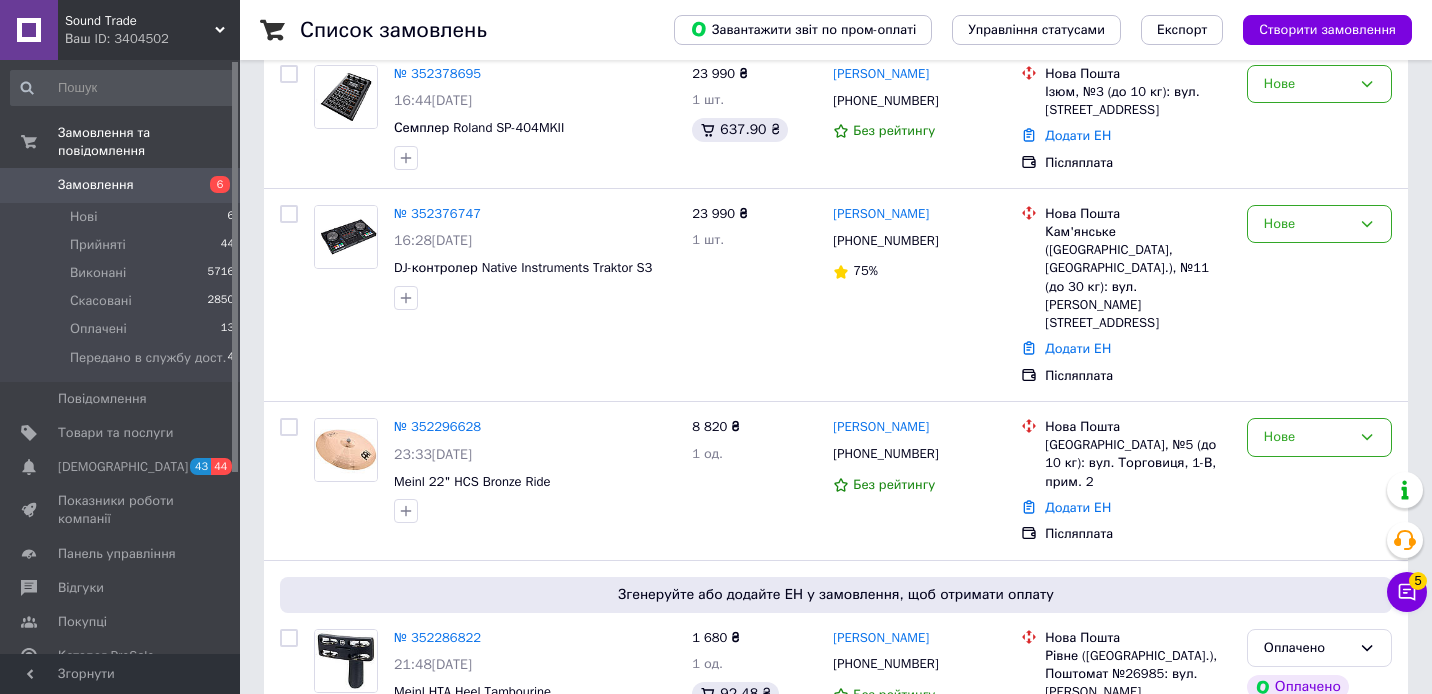 scroll, scrollTop: 0, scrollLeft: 0, axis: both 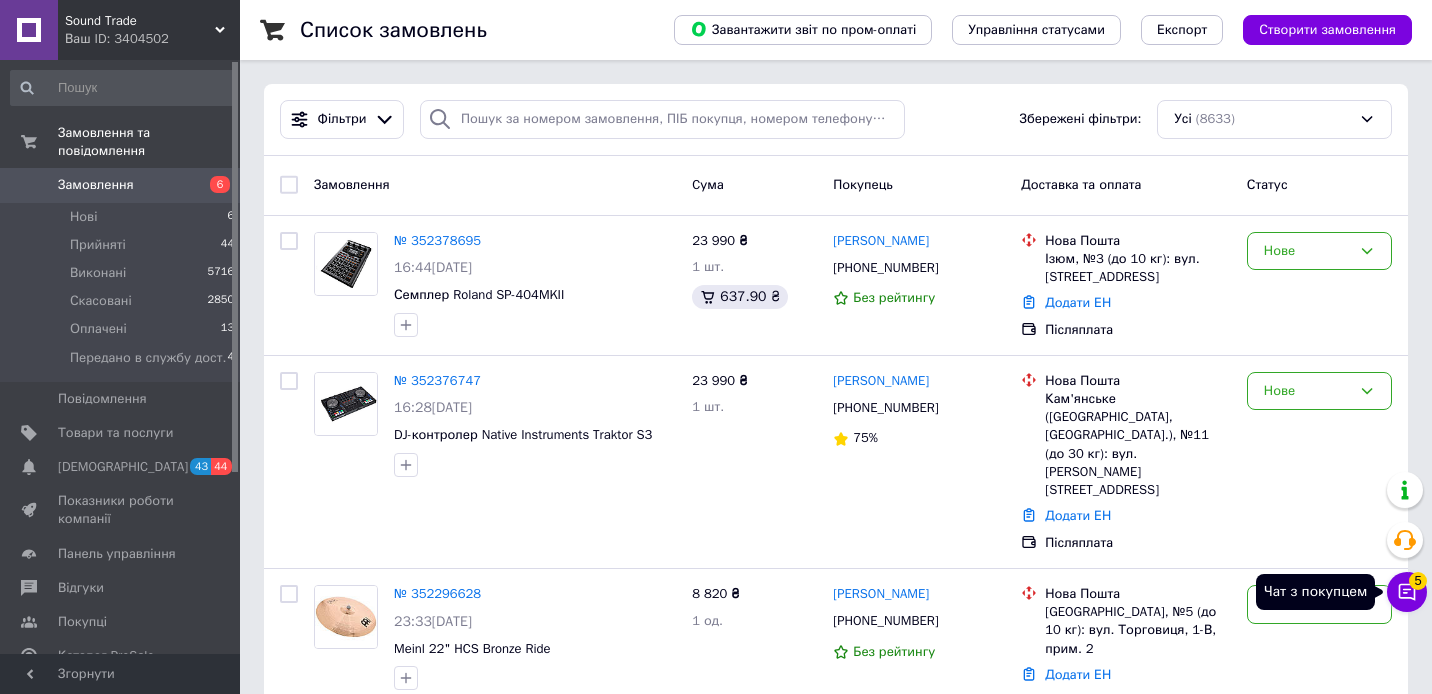 click on "5" at bounding box center [1418, 581] 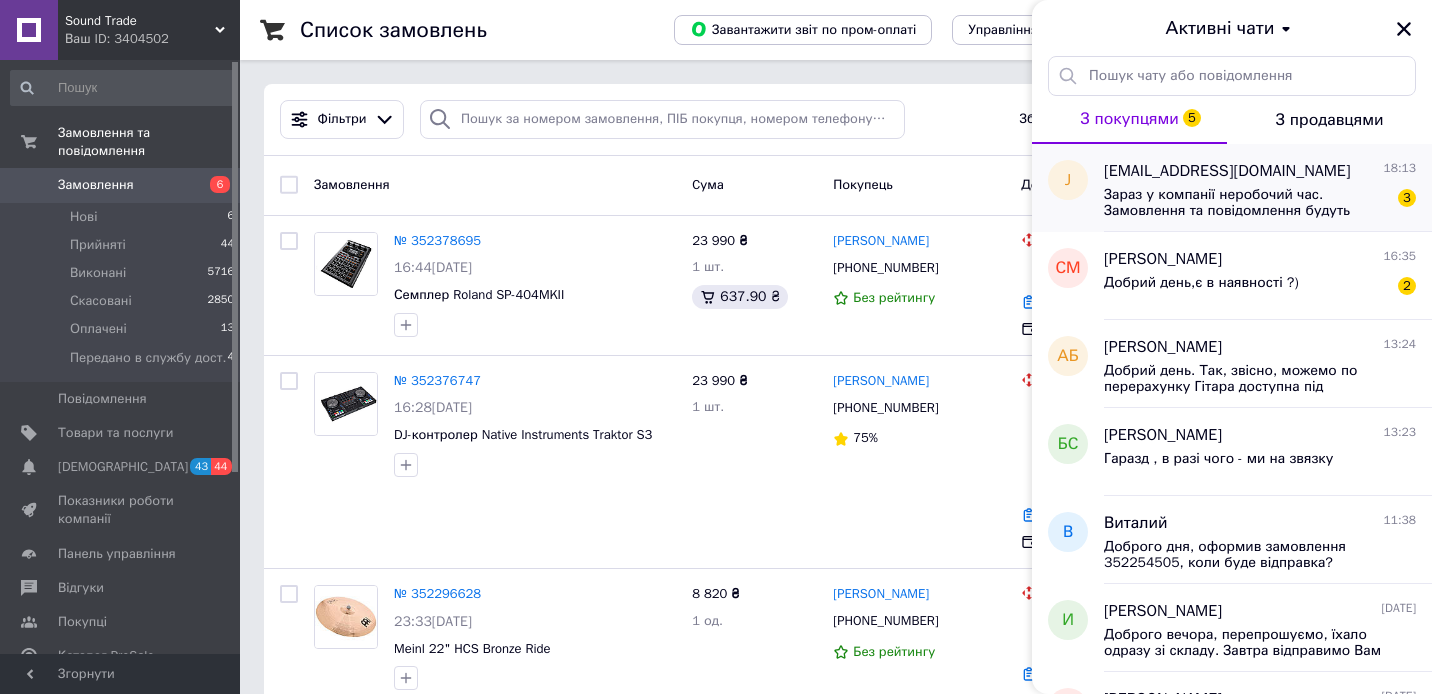 click on "Зараз у компанії неробочий час. Замовлення та повідомлення будуть оброблені з 10:00 найближчого робочого дня (14.07)" at bounding box center [1246, 203] 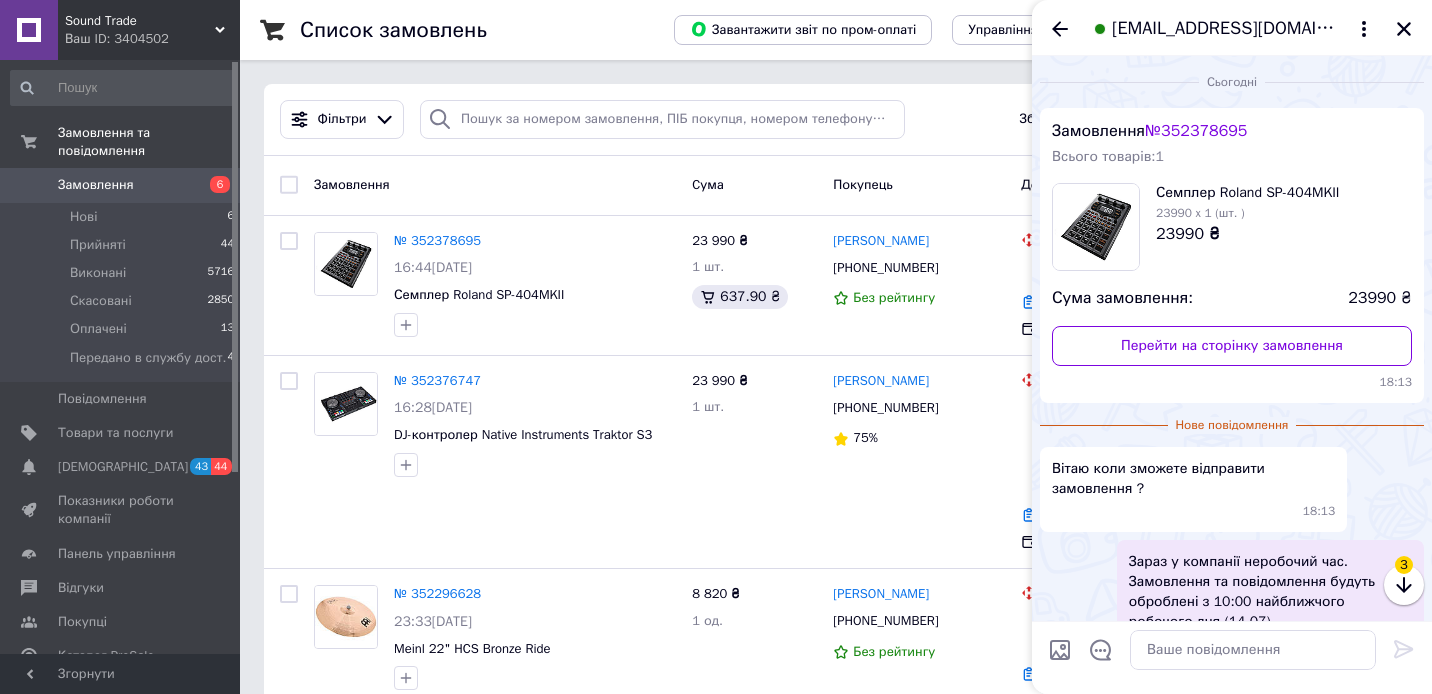 scroll, scrollTop: 124, scrollLeft: 0, axis: vertical 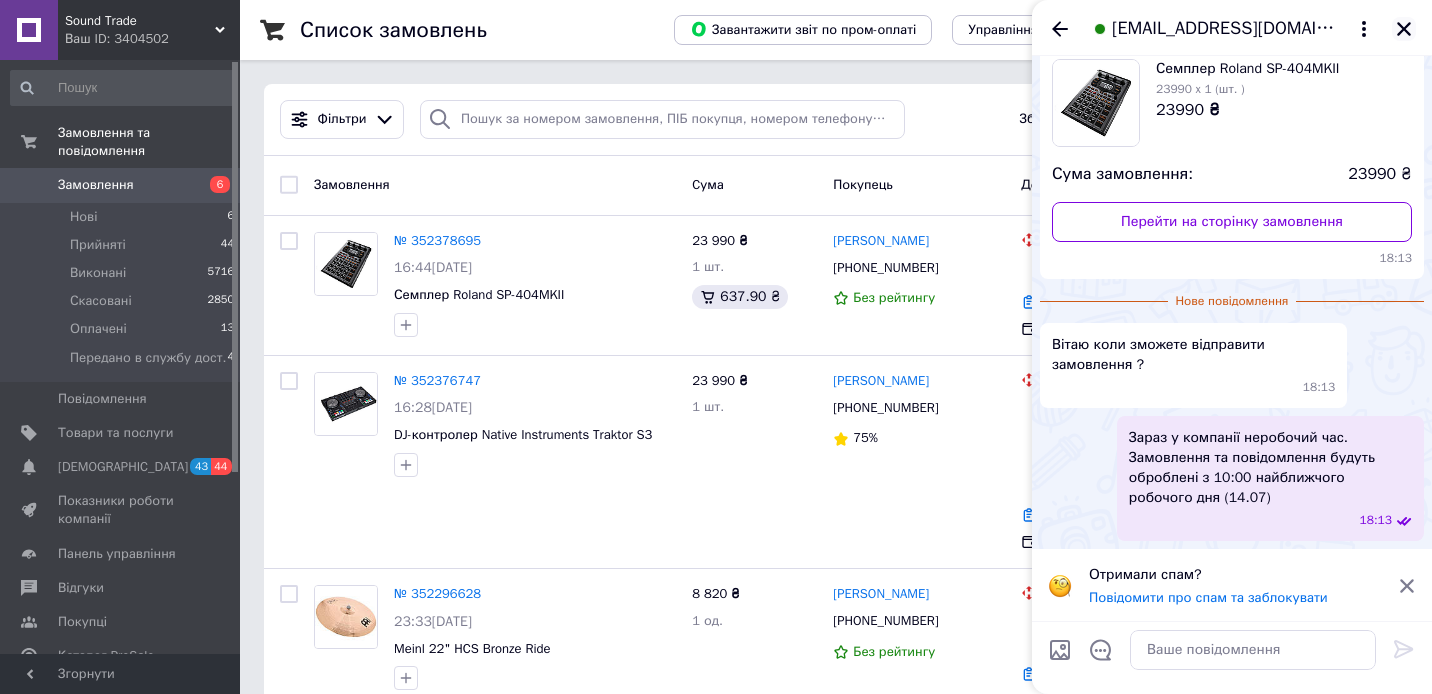 click 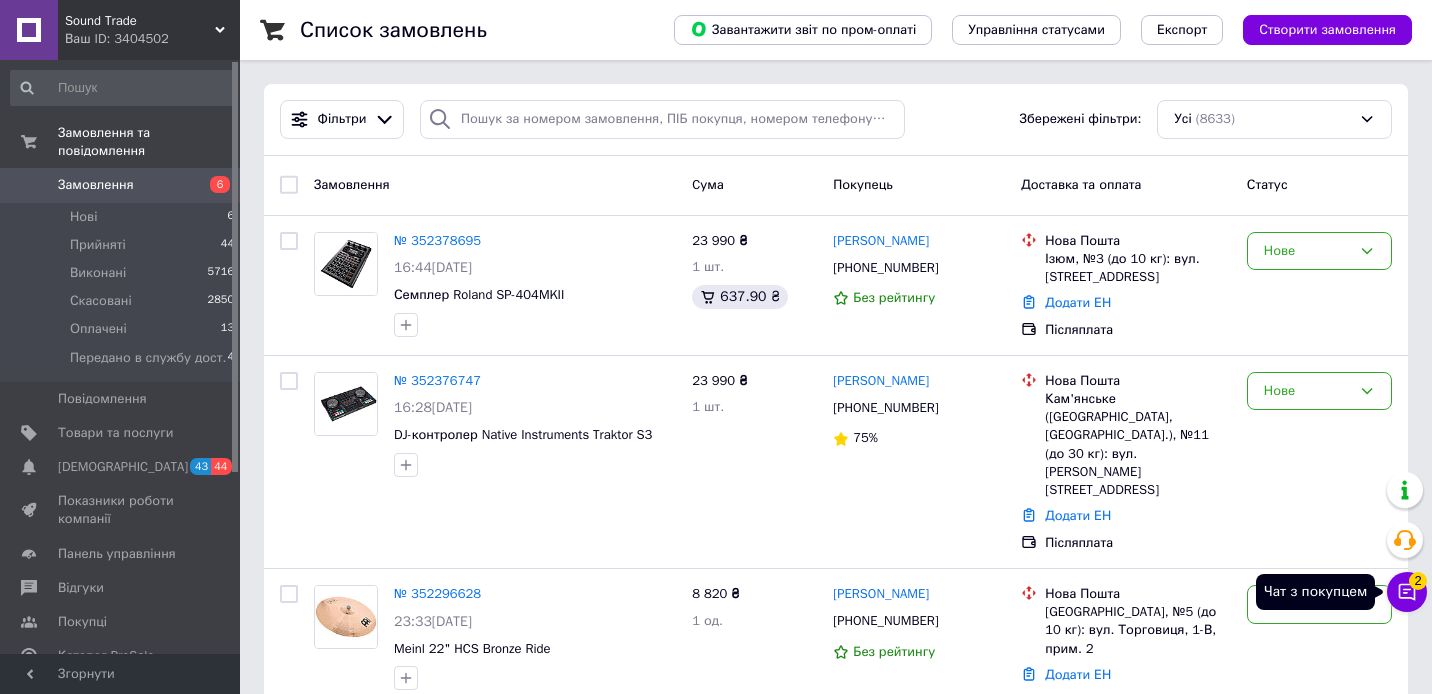 click on "Чат з покупцем 2" at bounding box center (1407, 592) 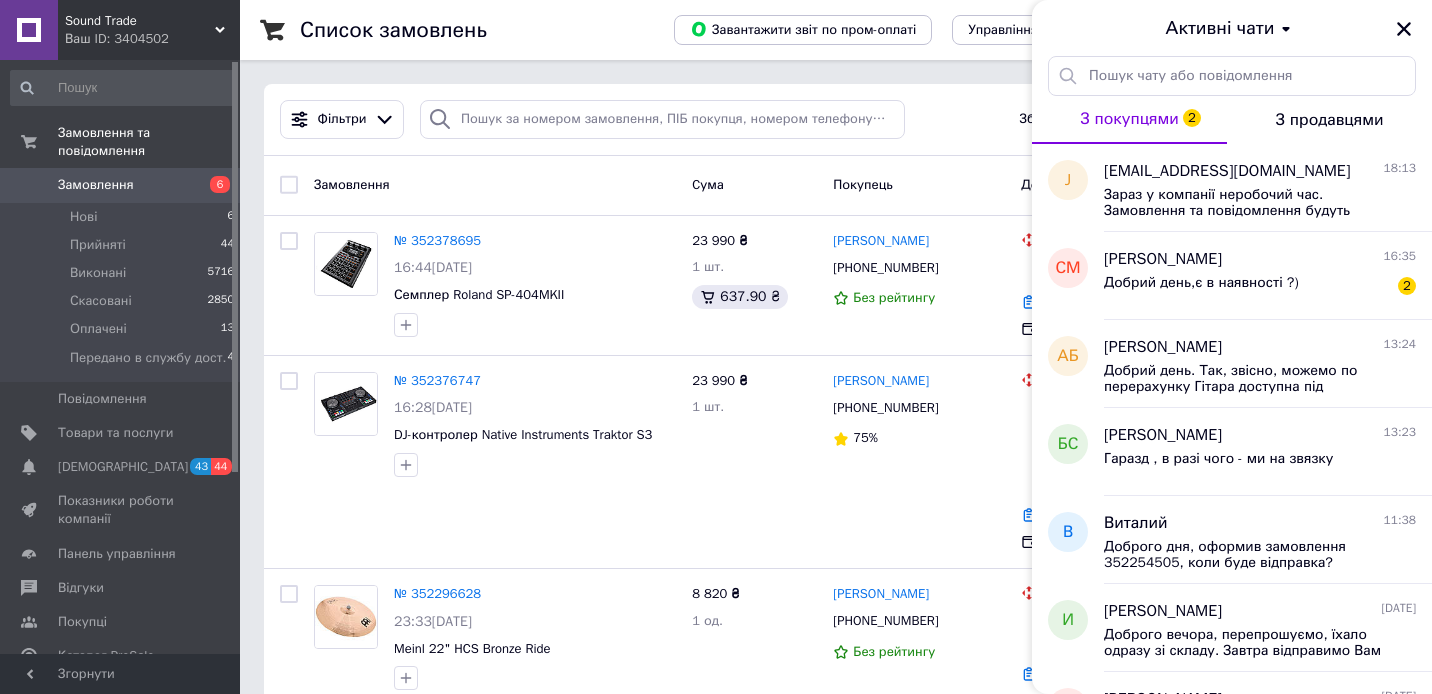 click on "[PERSON_NAME] [DATE] Доброго вечора, перепрошуємо, їхало одразу зі складу. Завтра відправимо Вам накладну та гарантію з печатками за свій кошт, або ж можемо надіслати копію на вайбер.
В будь якому випадку, гарантія 12 міс, в разі будь яких запитань звертайтеся." at bounding box center [1268, 628] 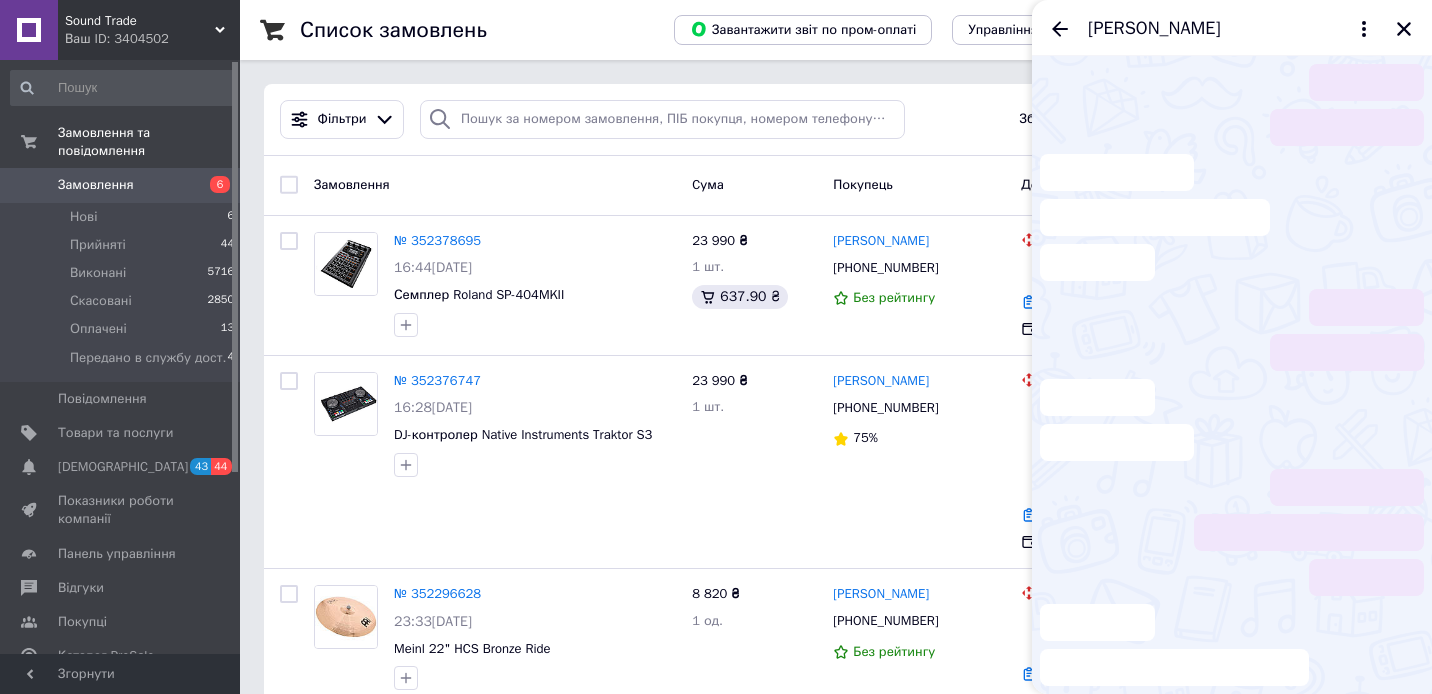 scroll, scrollTop: 600, scrollLeft: 0, axis: vertical 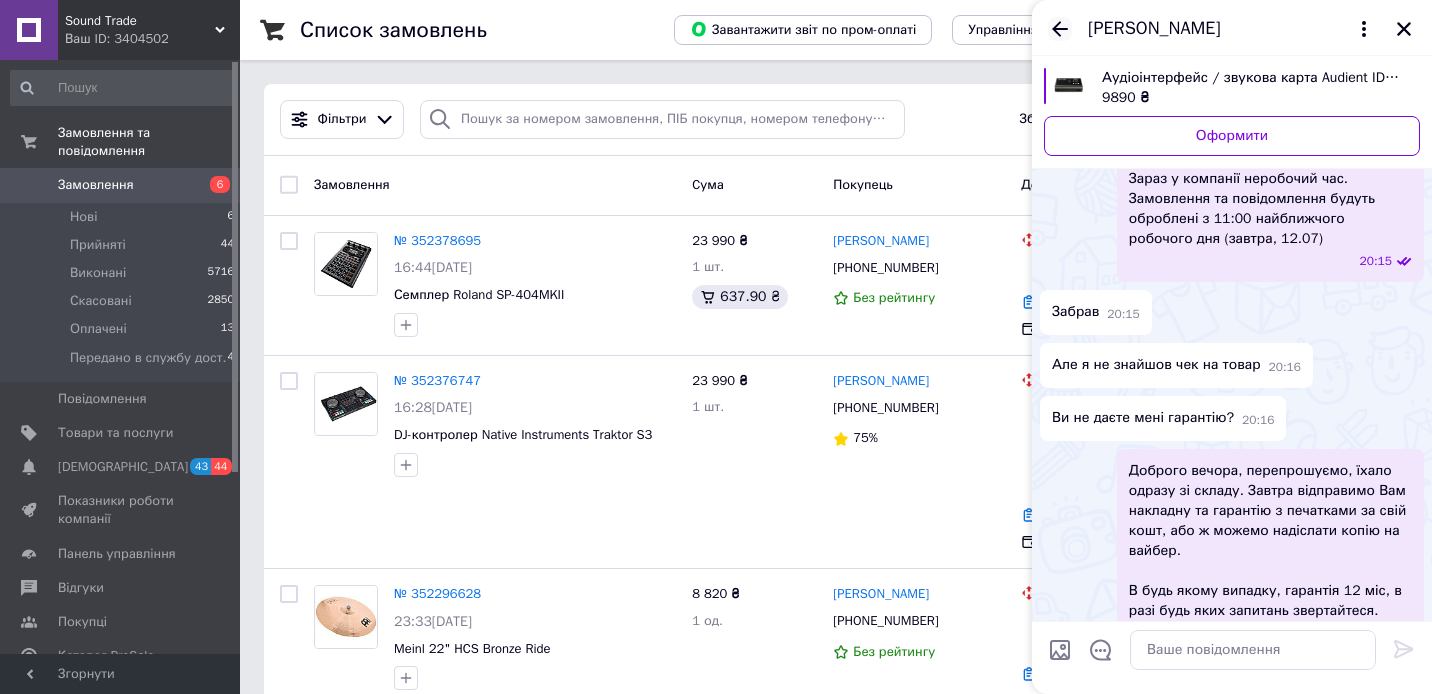 click 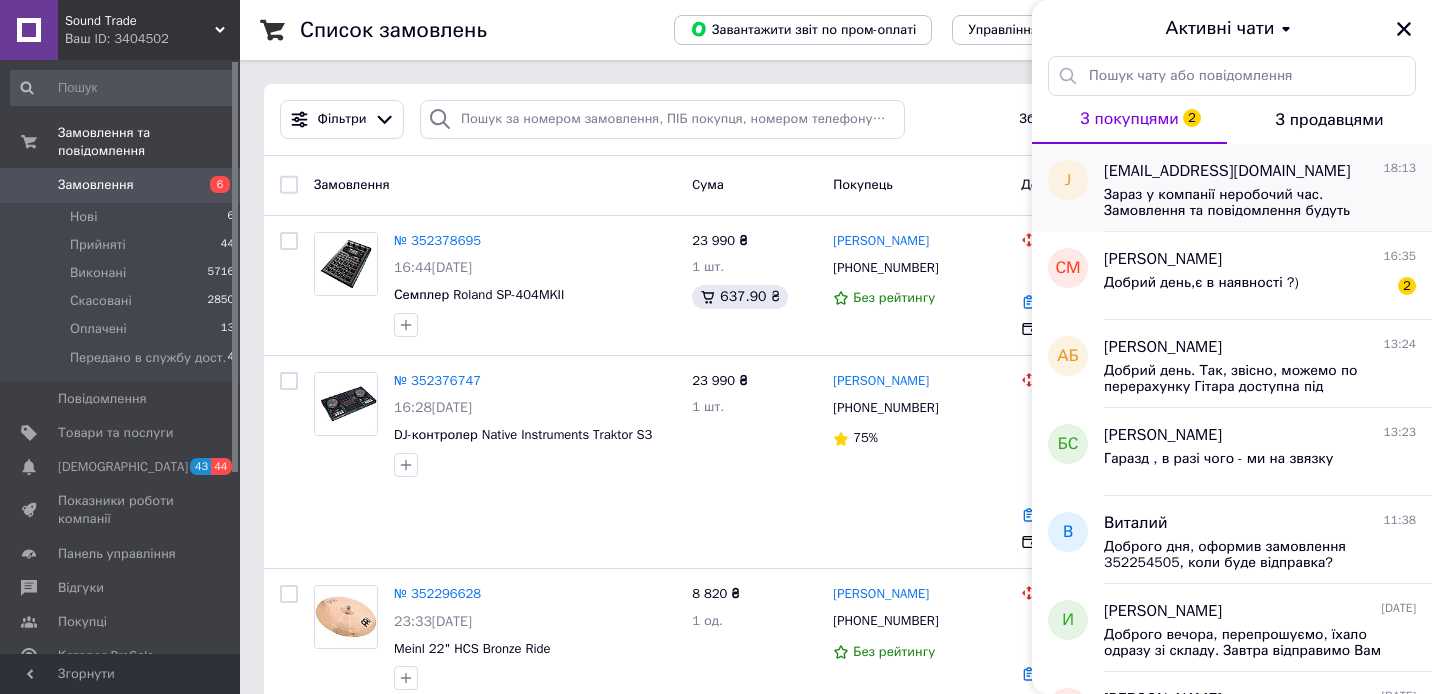 click on "Зараз у компанії неробочий час. Замовлення та повідомлення будуть оброблені з 10:00 найближчого робочого дня (14.07)" at bounding box center [1246, 203] 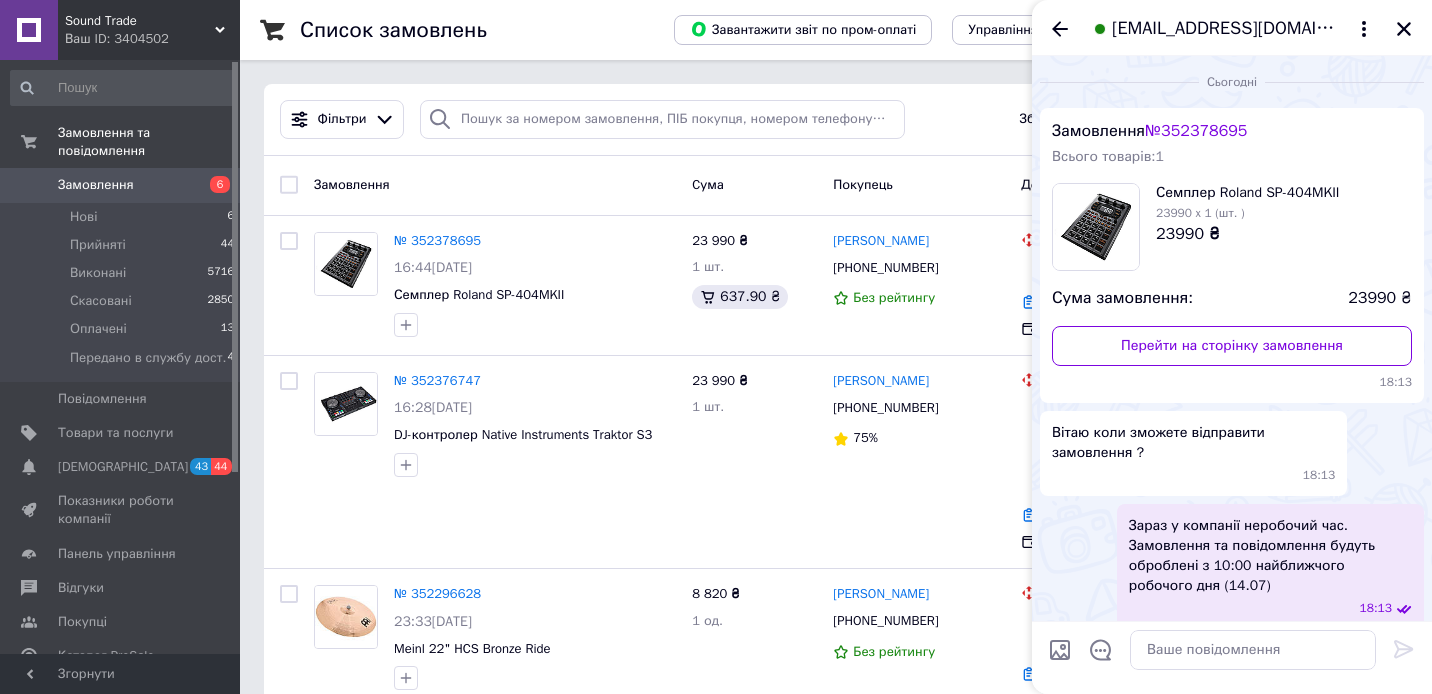 scroll, scrollTop: 88, scrollLeft: 0, axis: vertical 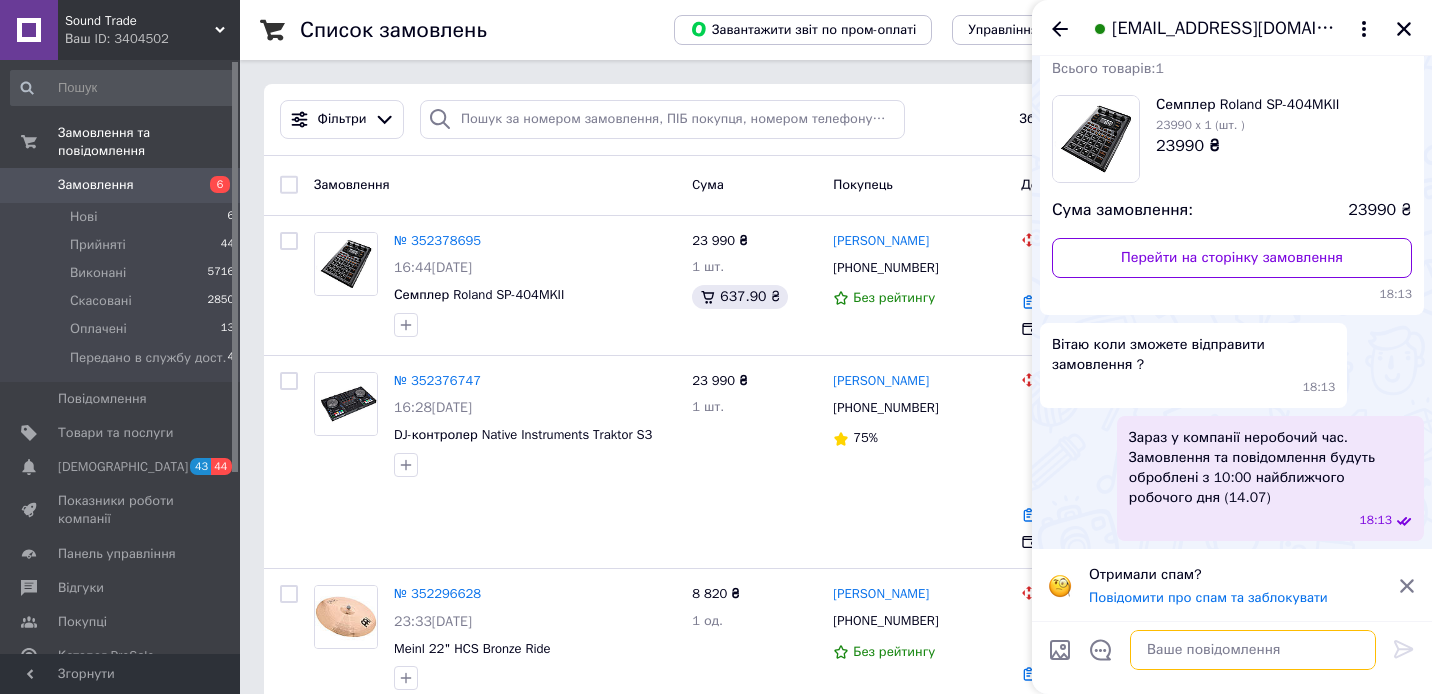 click at bounding box center [1253, 650] 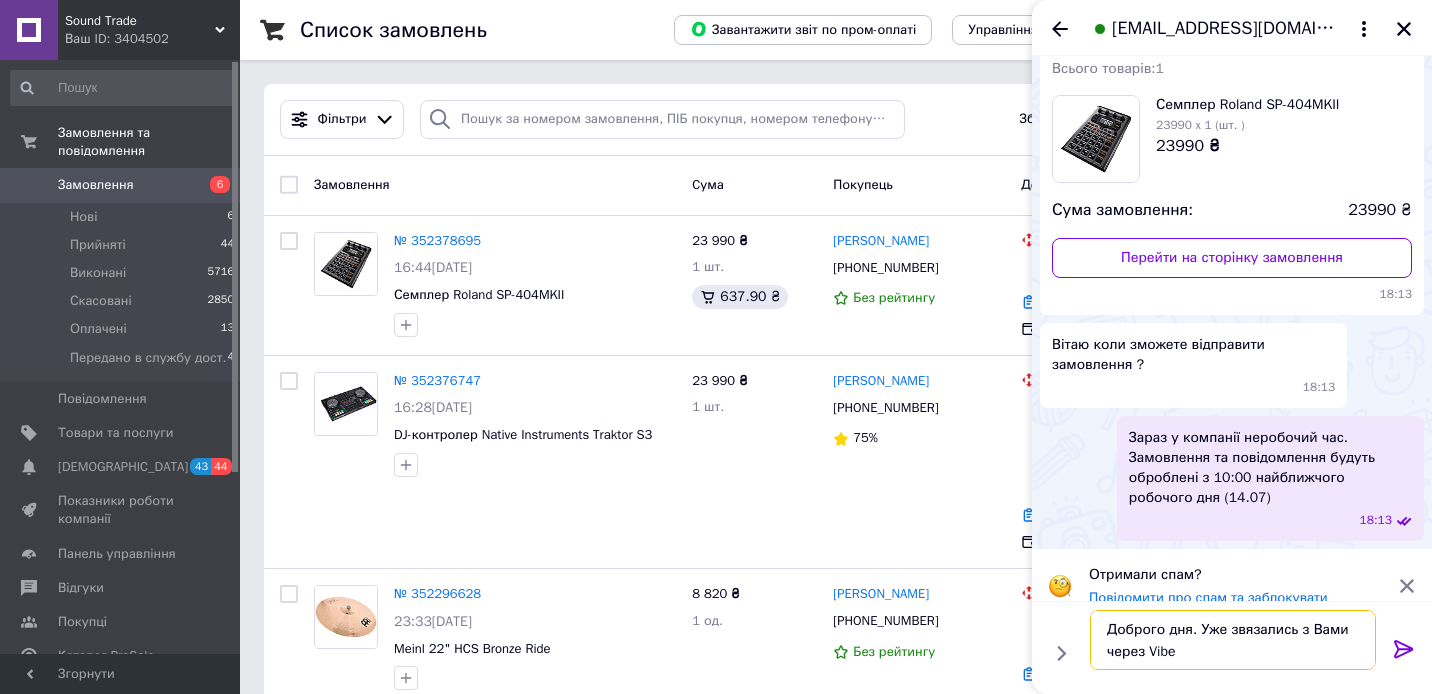 type on "Доброго дня. Уже звязались з Вами через Viber" 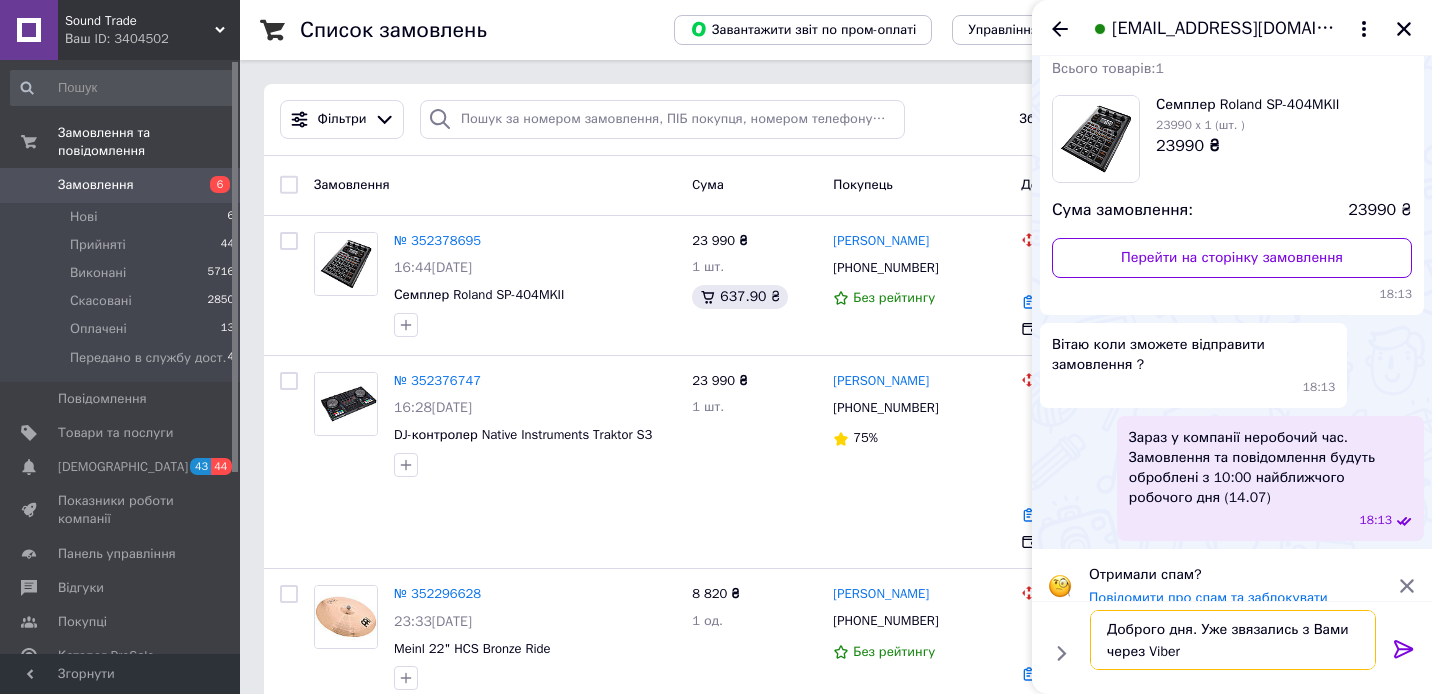 type 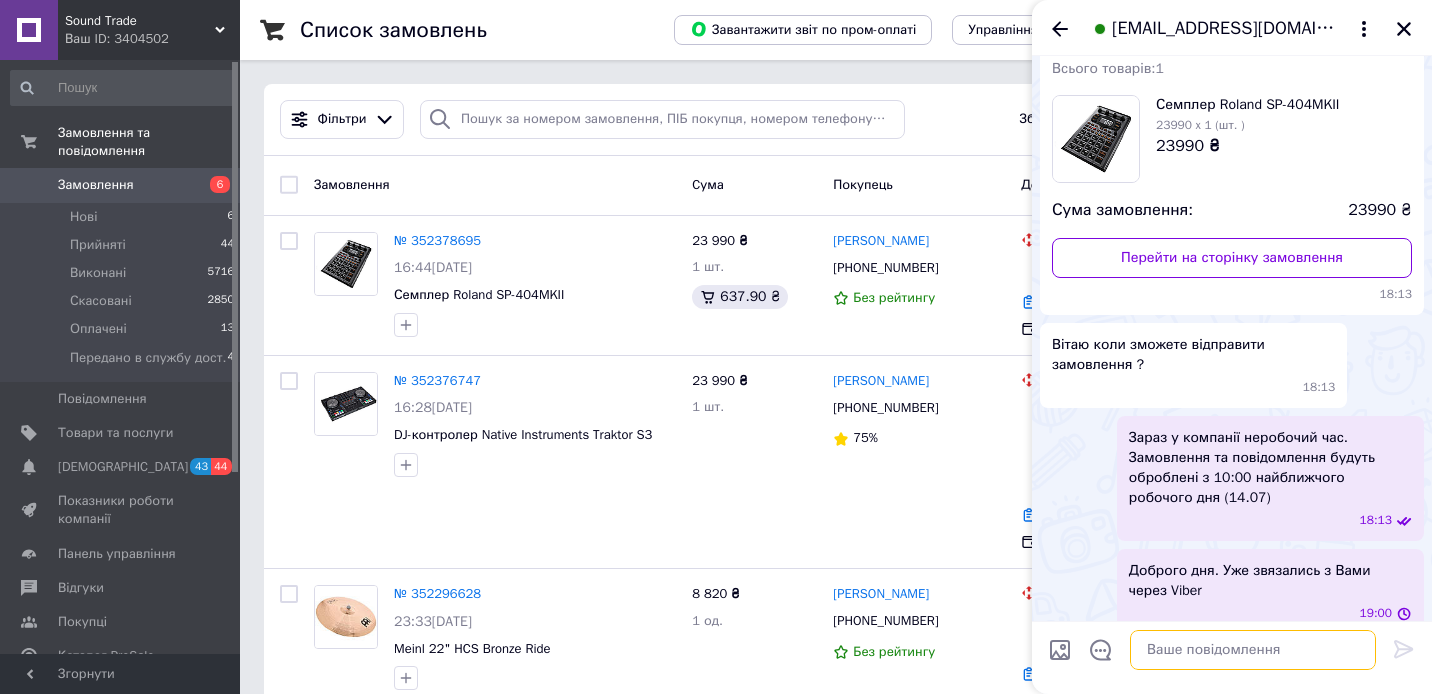scroll, scrollTop: 109, scrollLeft: 0, axis: vertical 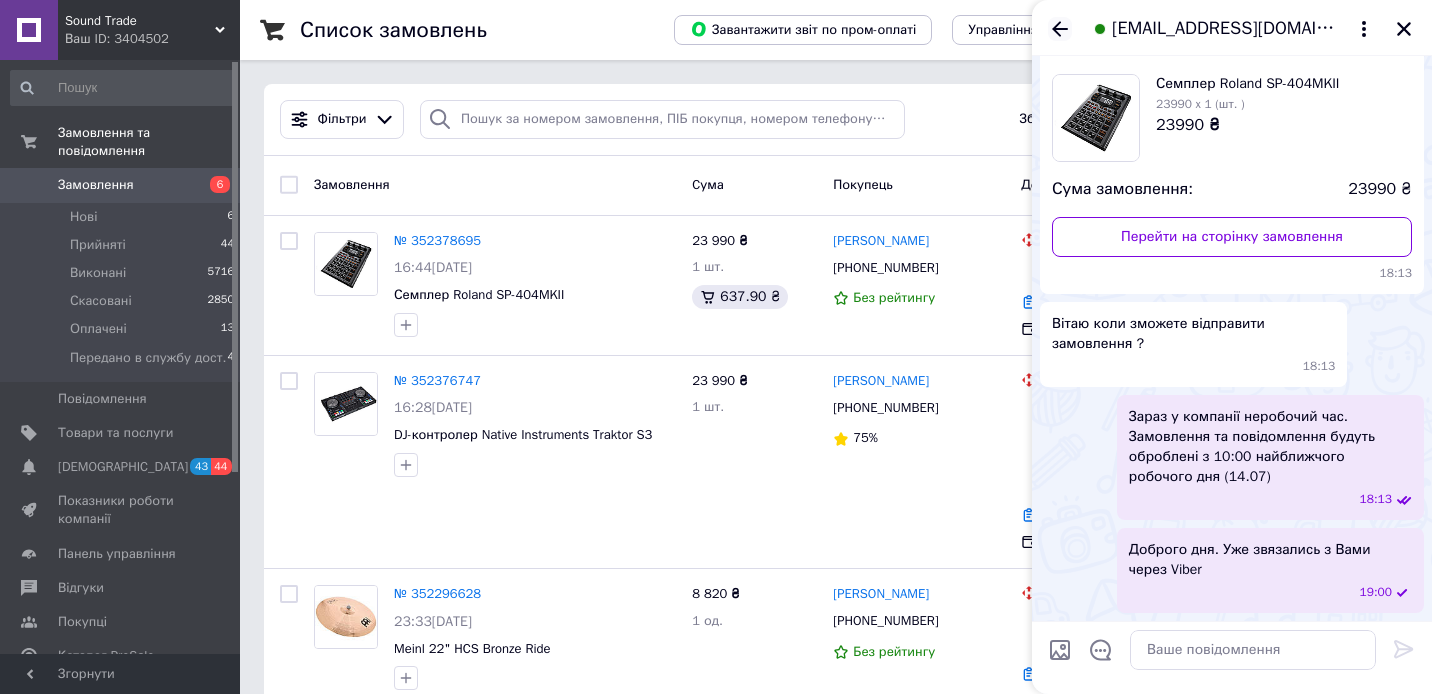 click 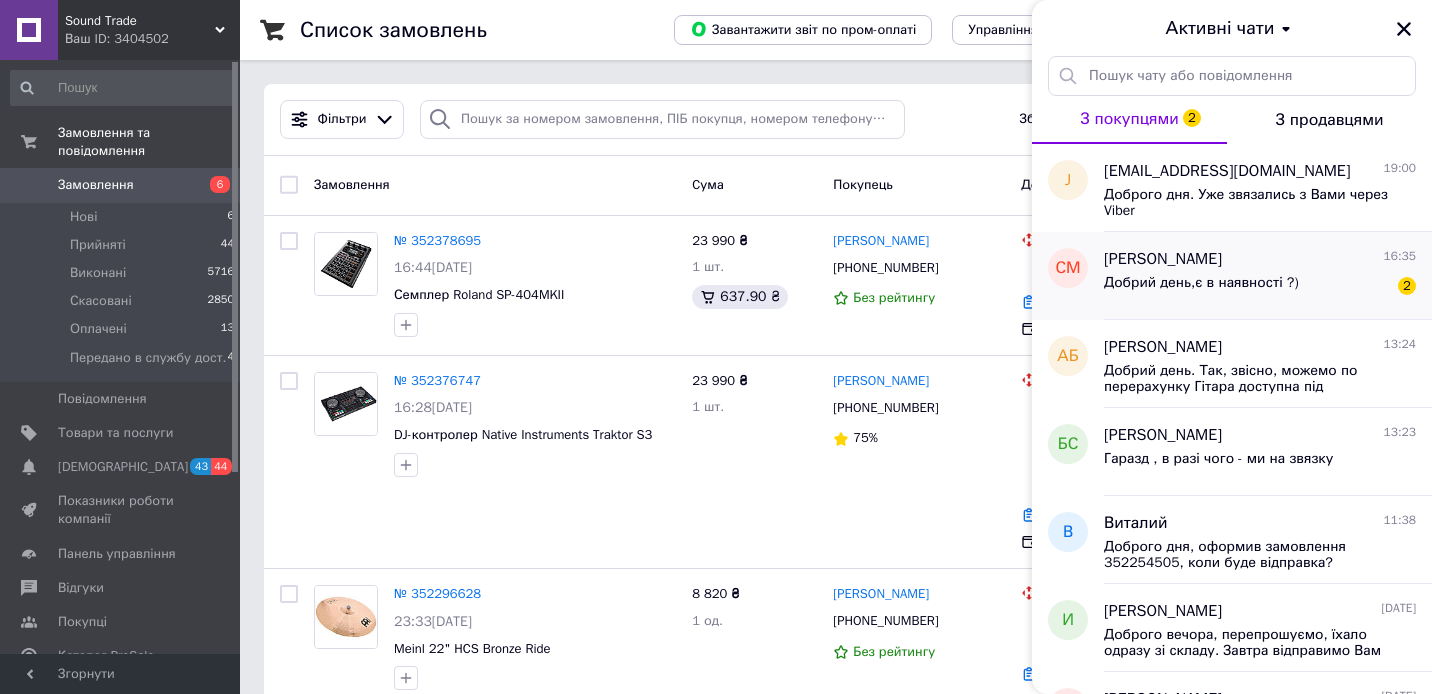 click on "[PERSON_NAME] 16:35 Добрий день,є в наявності ?) 2" at bounding box center (1268, 276) 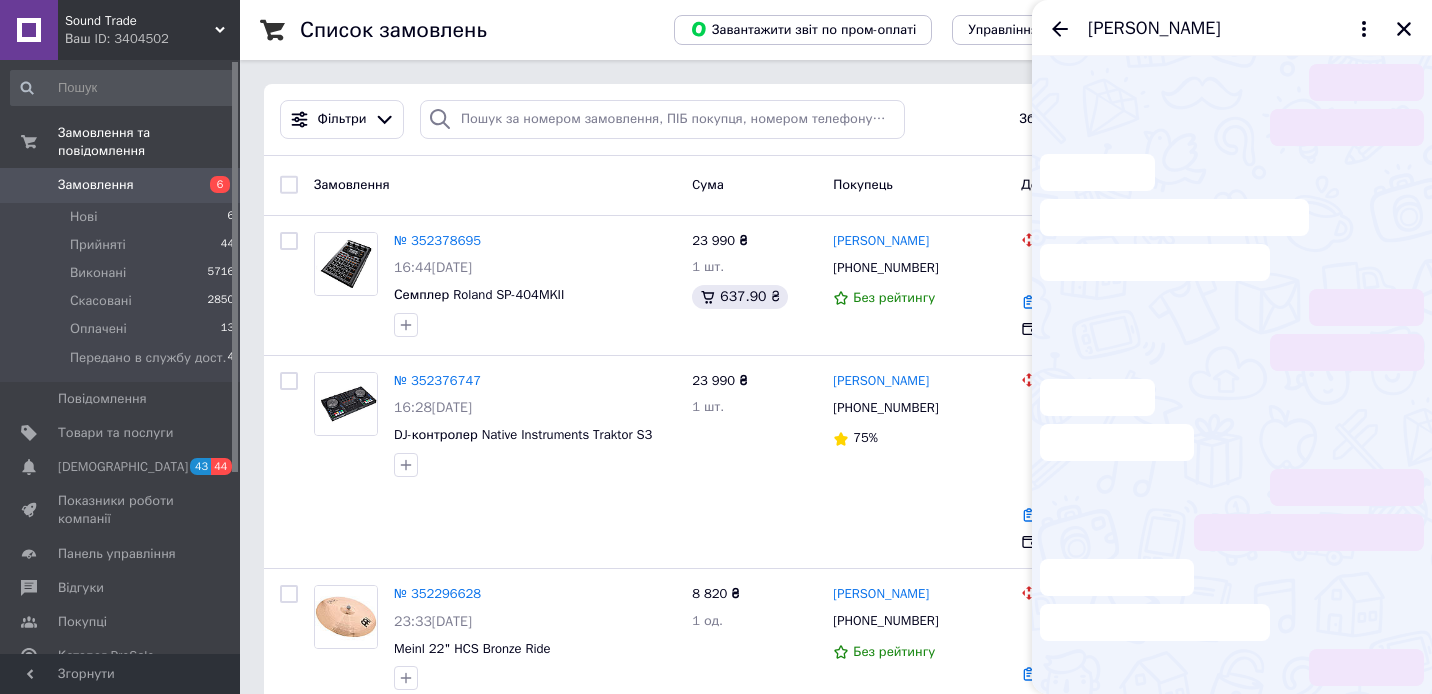 scroll, scrollTop: 1415, scrollLeft: 0, axis: vertical 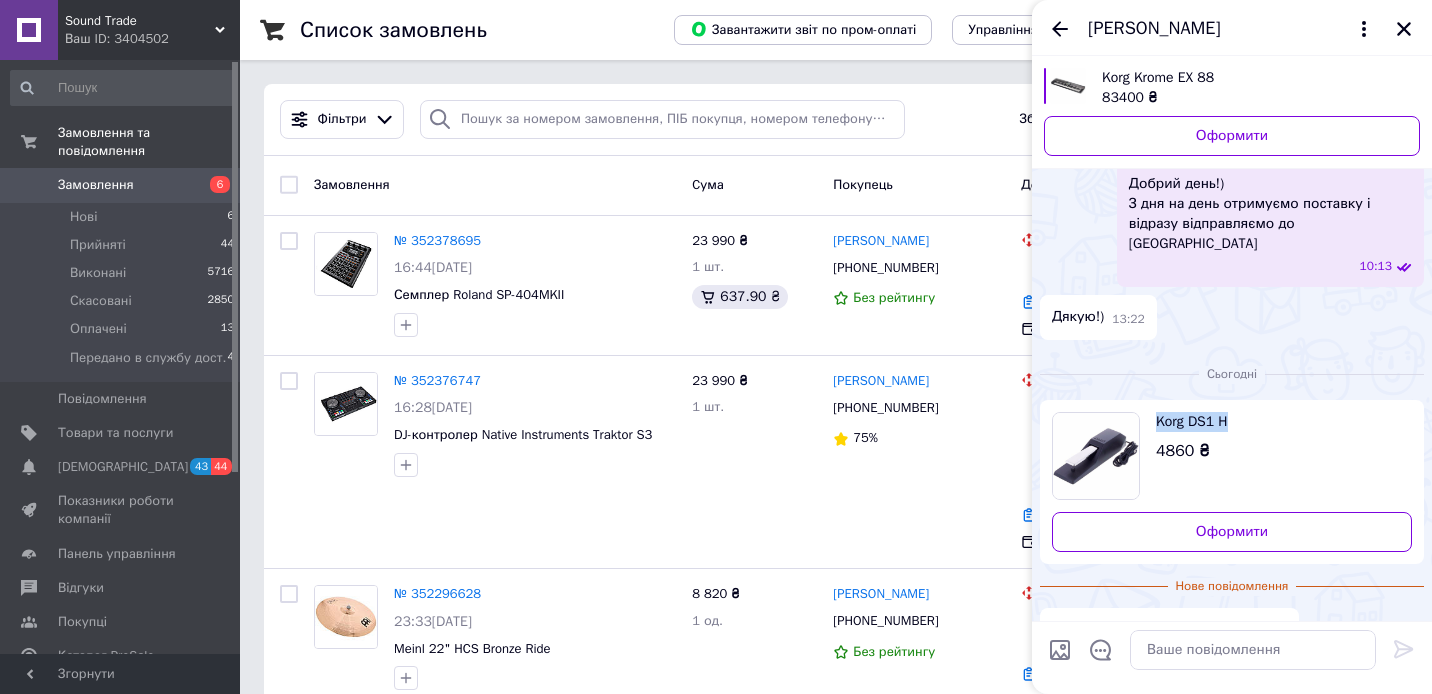 drag, startPoint x: 1233, startPoint y: 385, endPoint x: 1155, endPoint y: 384, distance: 78.00641 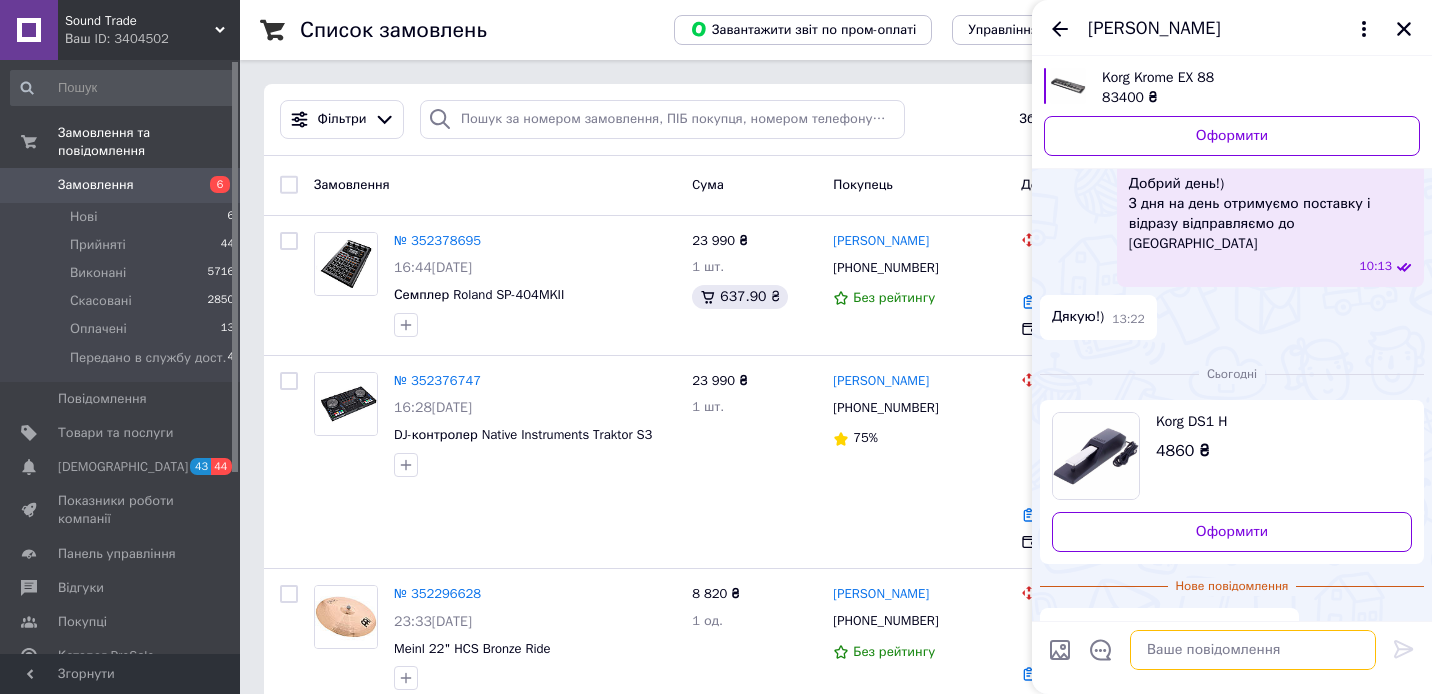 click at bounding box center (1253, 650) 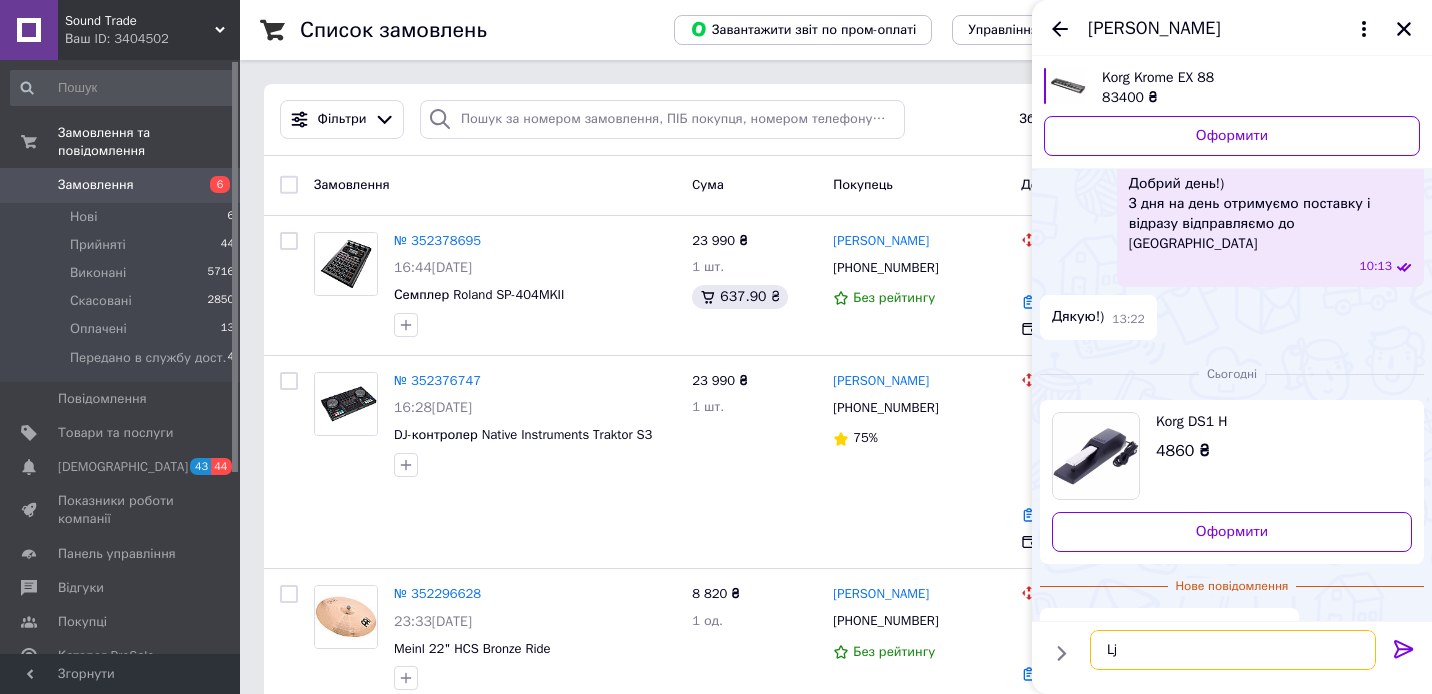 type on "L" 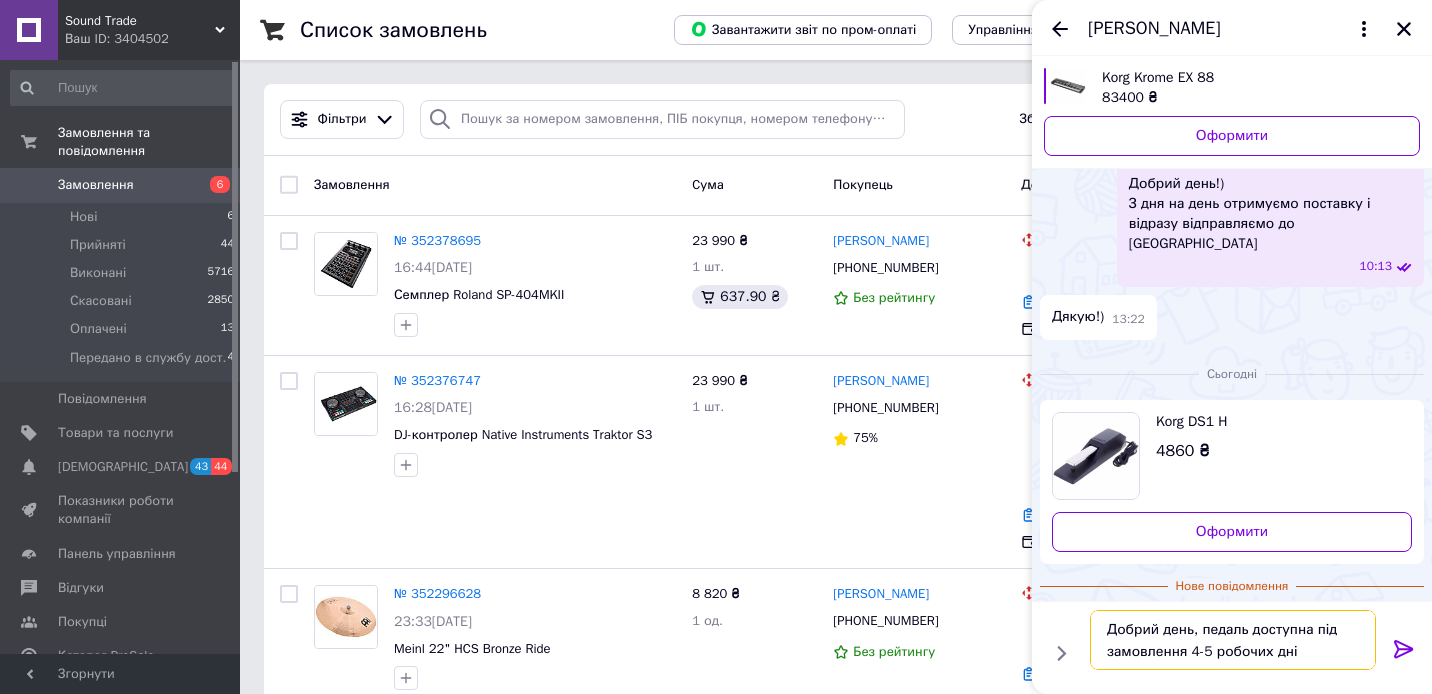 type on "Добрий день, педаль доступна під замовлення 4-5 робочих днів" 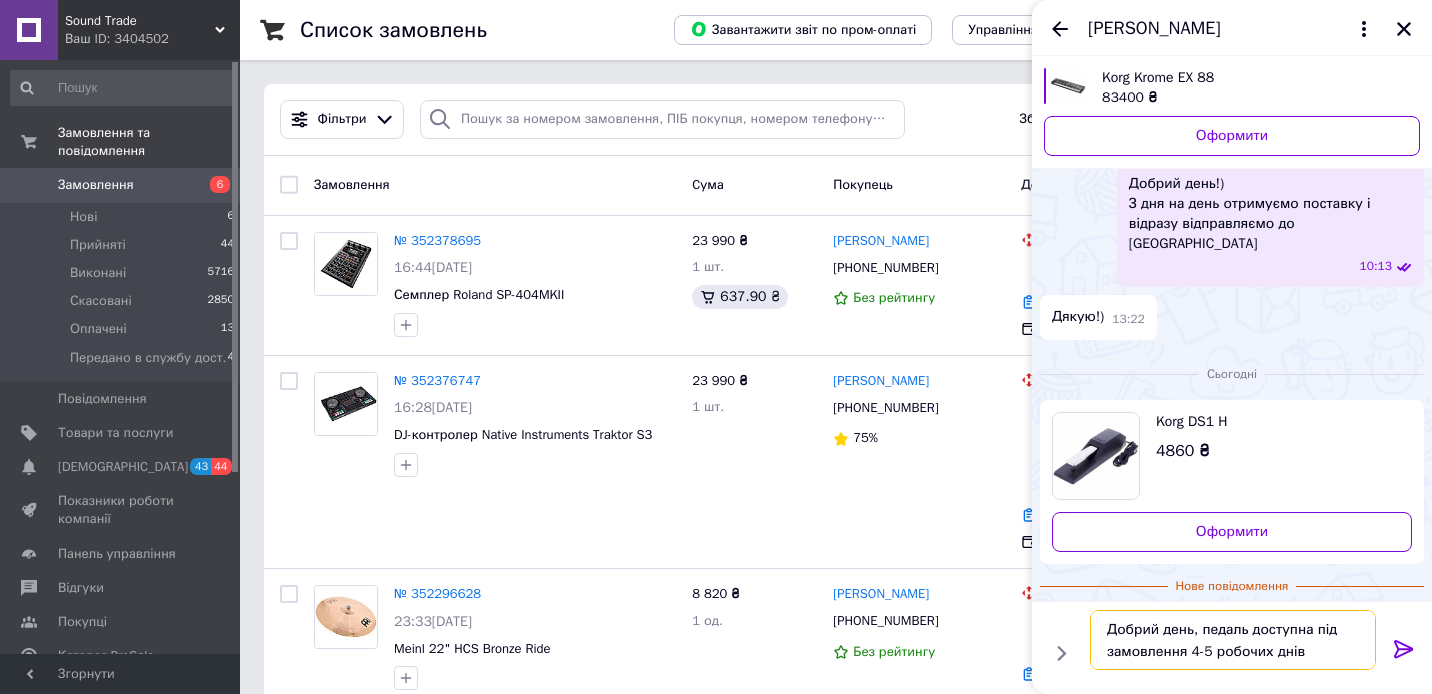 type 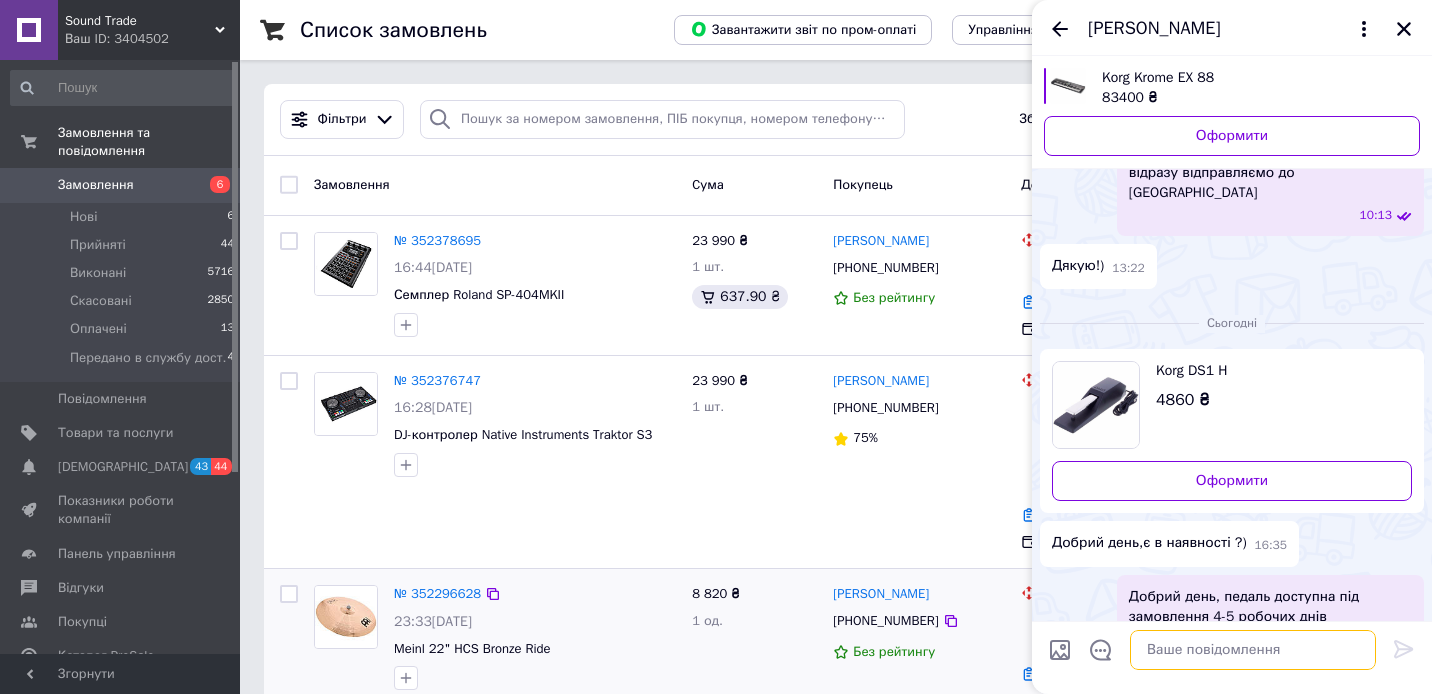 scroll, scrollTop: 1421, scrollLeft: 0, axis: vertical 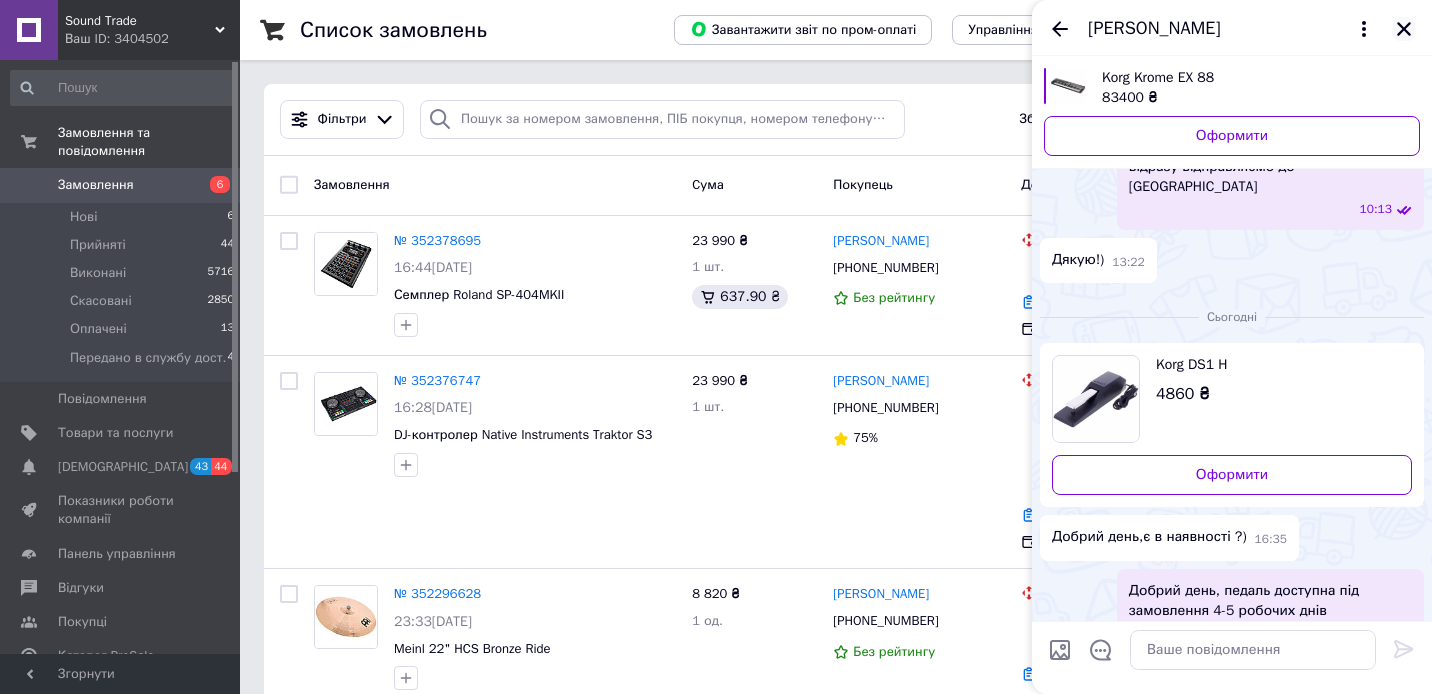 click 